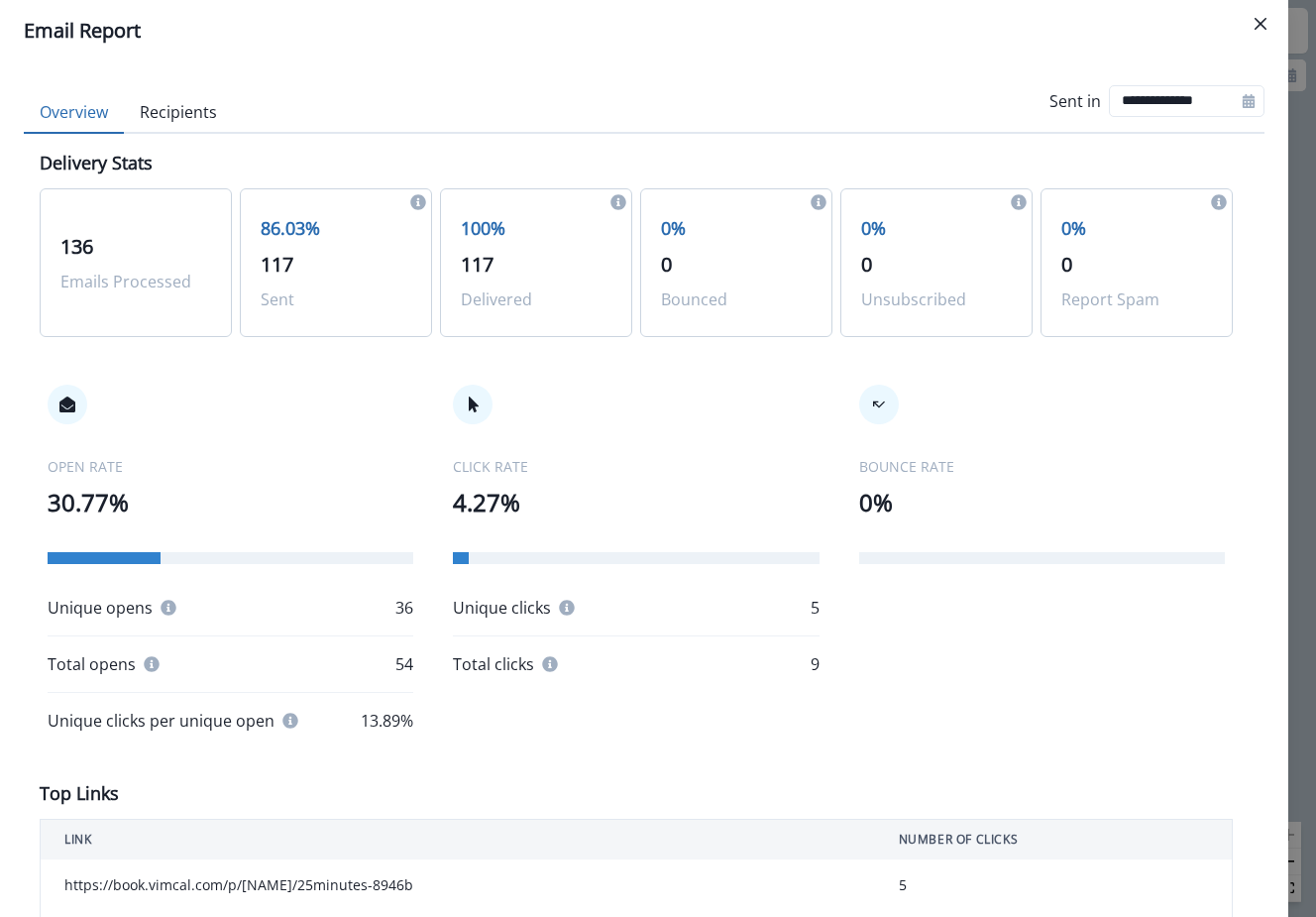 scroll, scrollTop: 0, scrollLeft: 0, axis: both 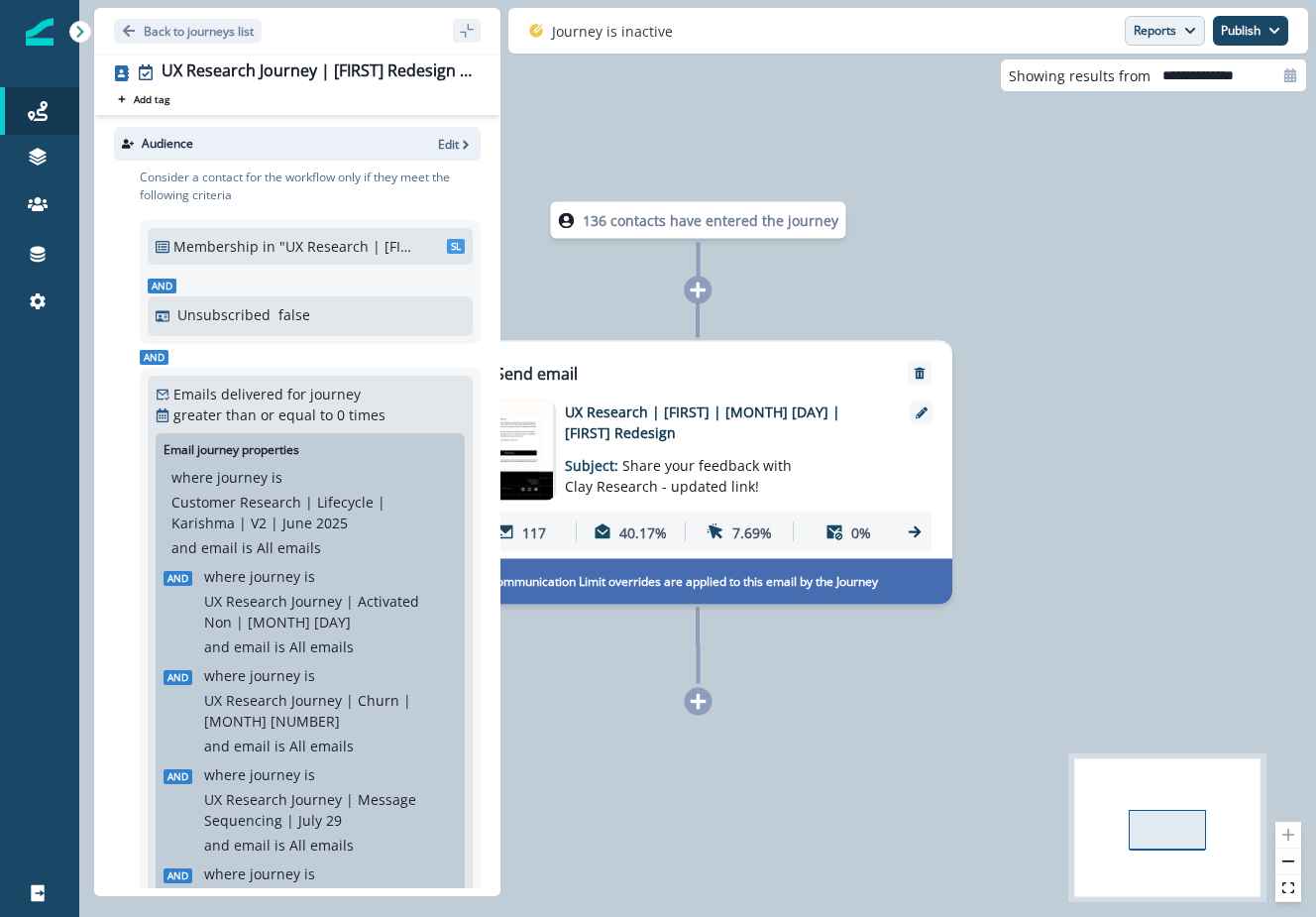 click on "Reports" at bounding box center [1164, 31] 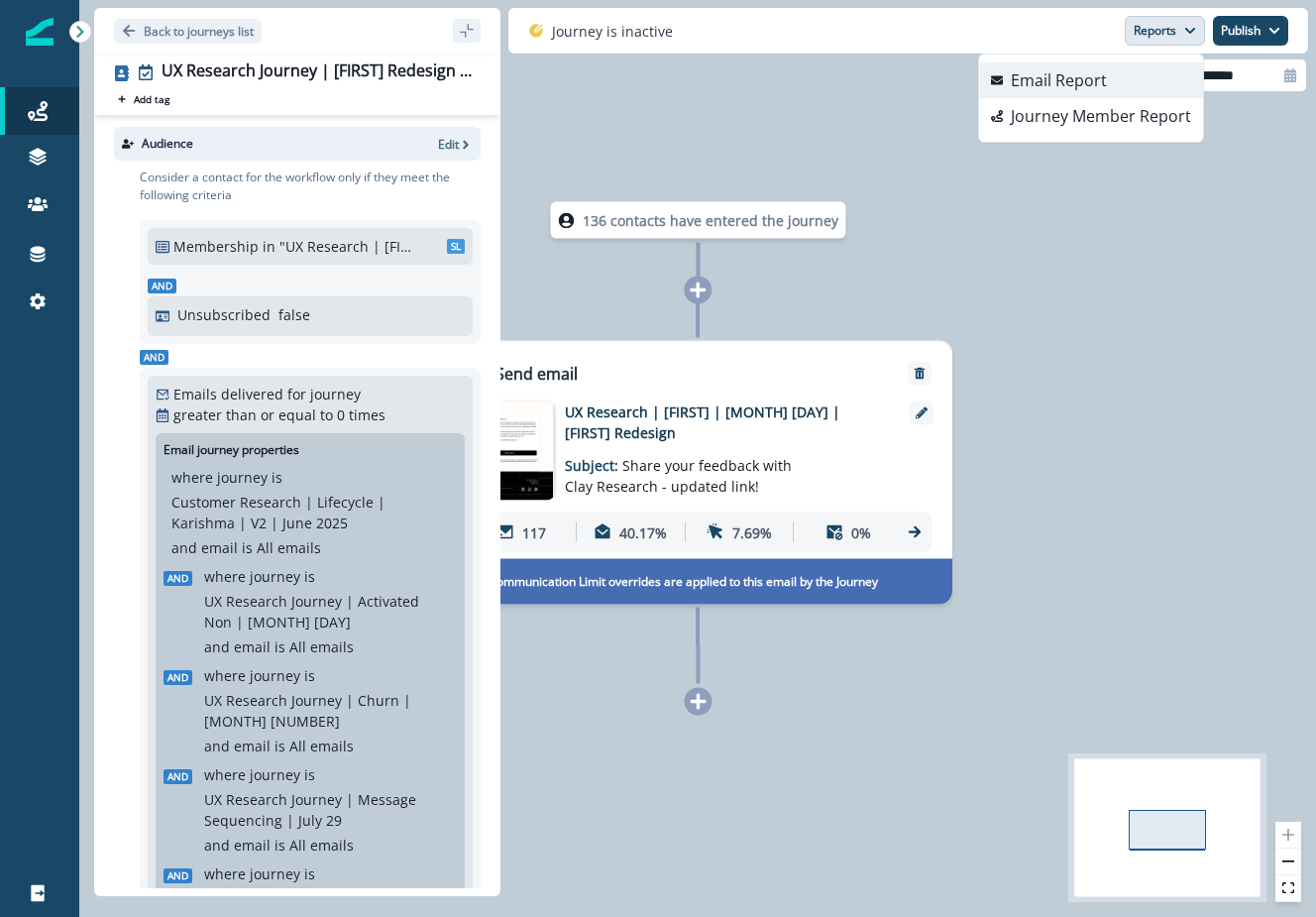 click on "Email Report" at bounding box center (1091, 80) 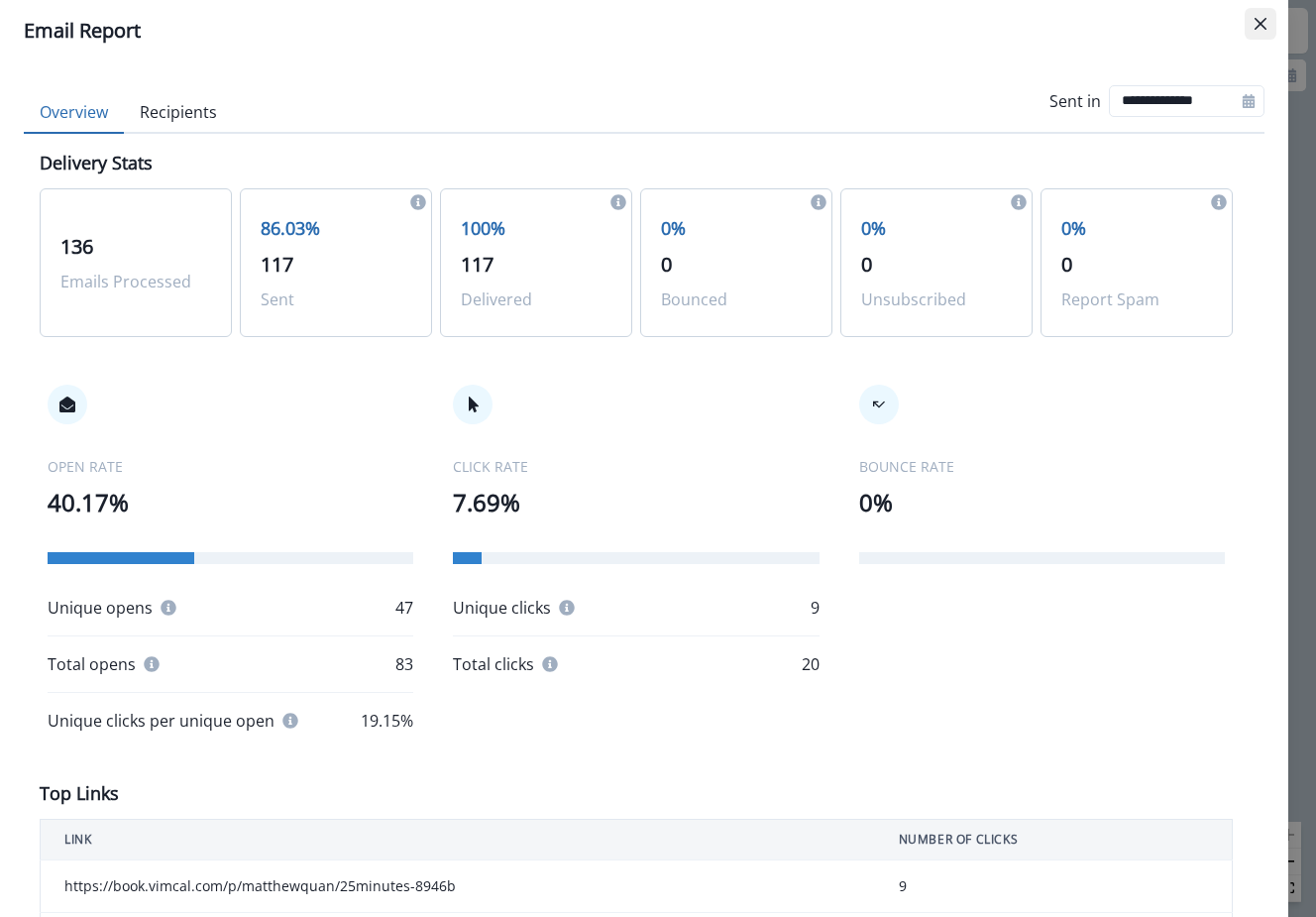 click 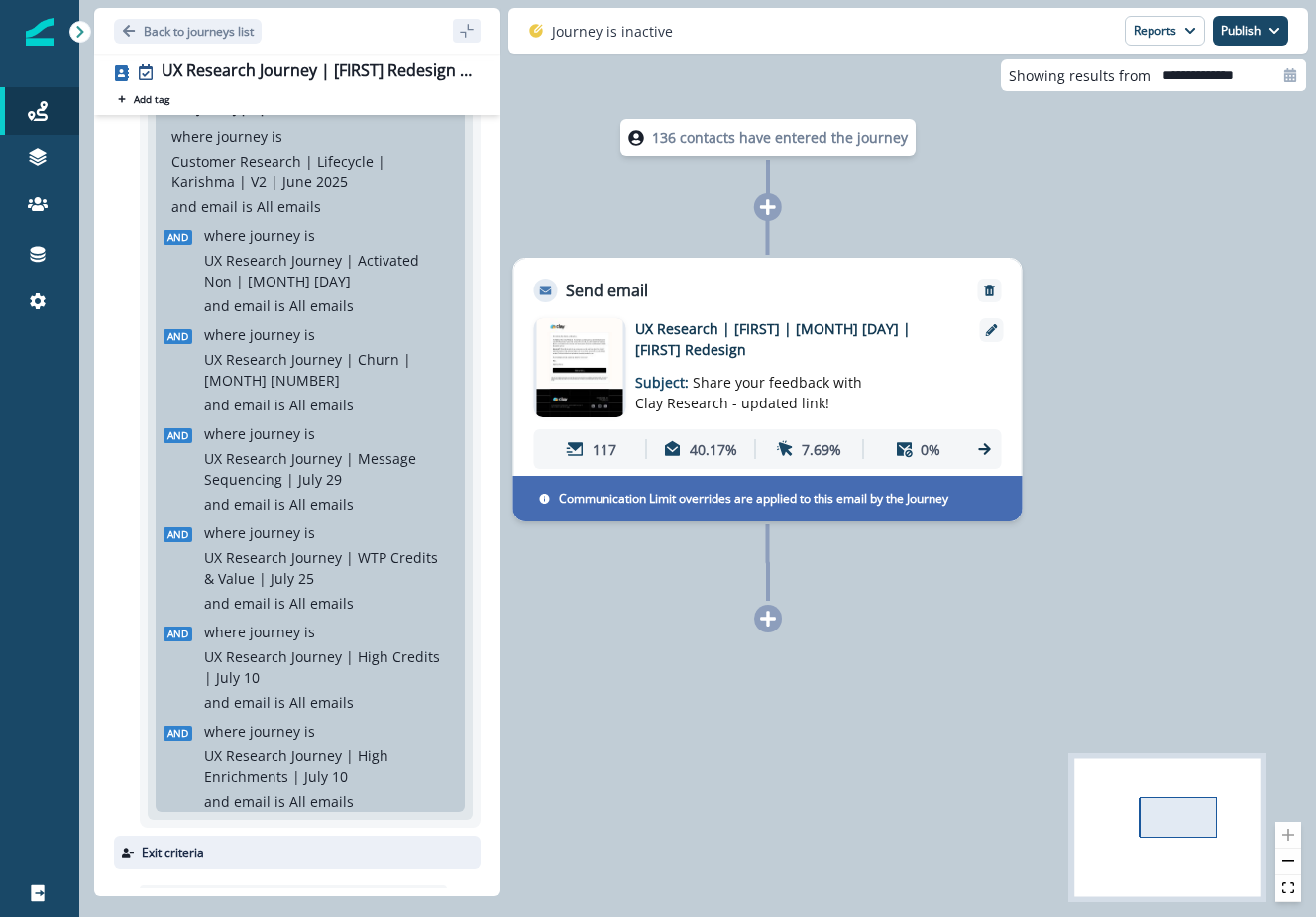 scroll, scrollTop: 698, scrollLeft: 0, axis: vertical 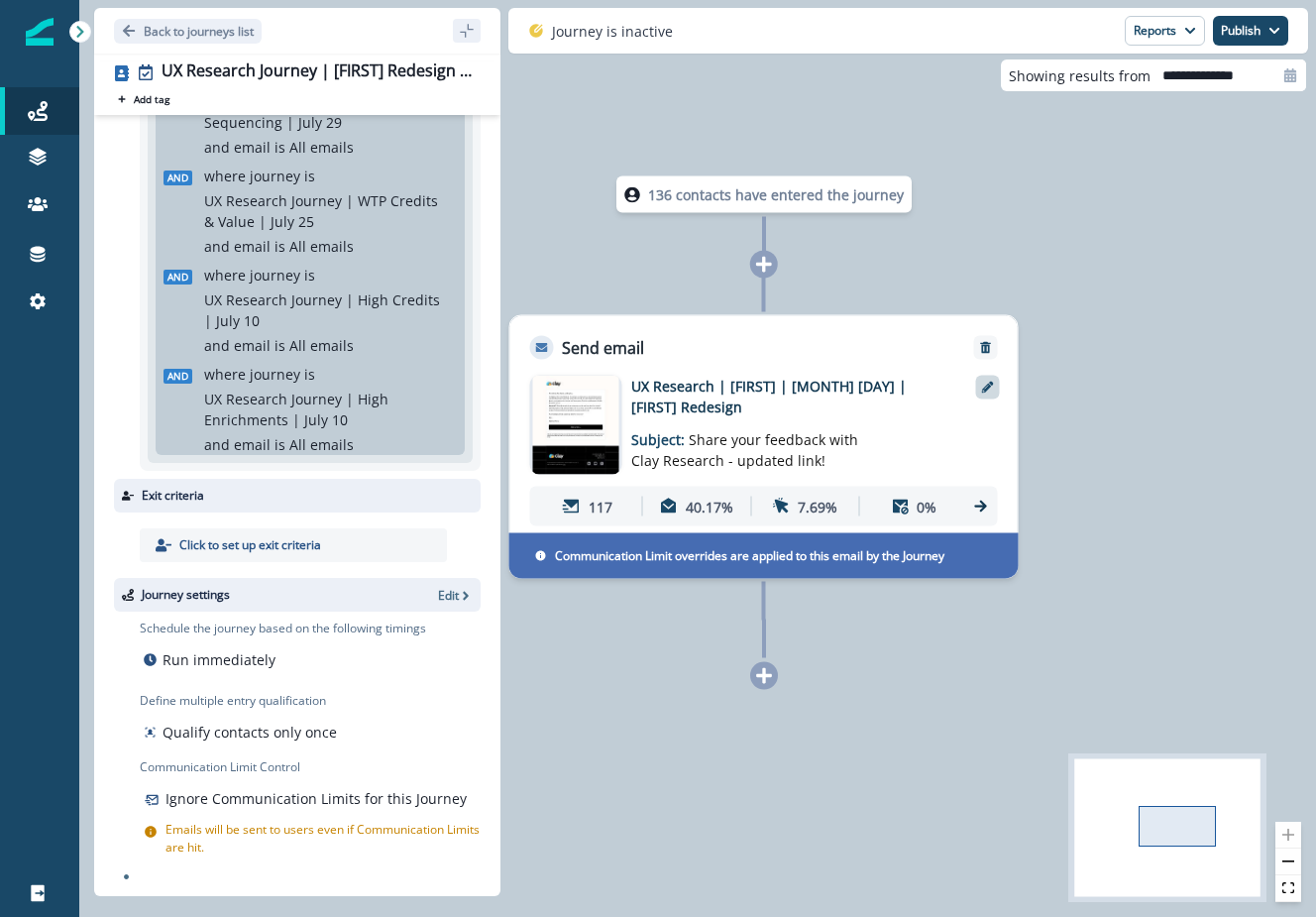 click at bounding box center [988, 388] 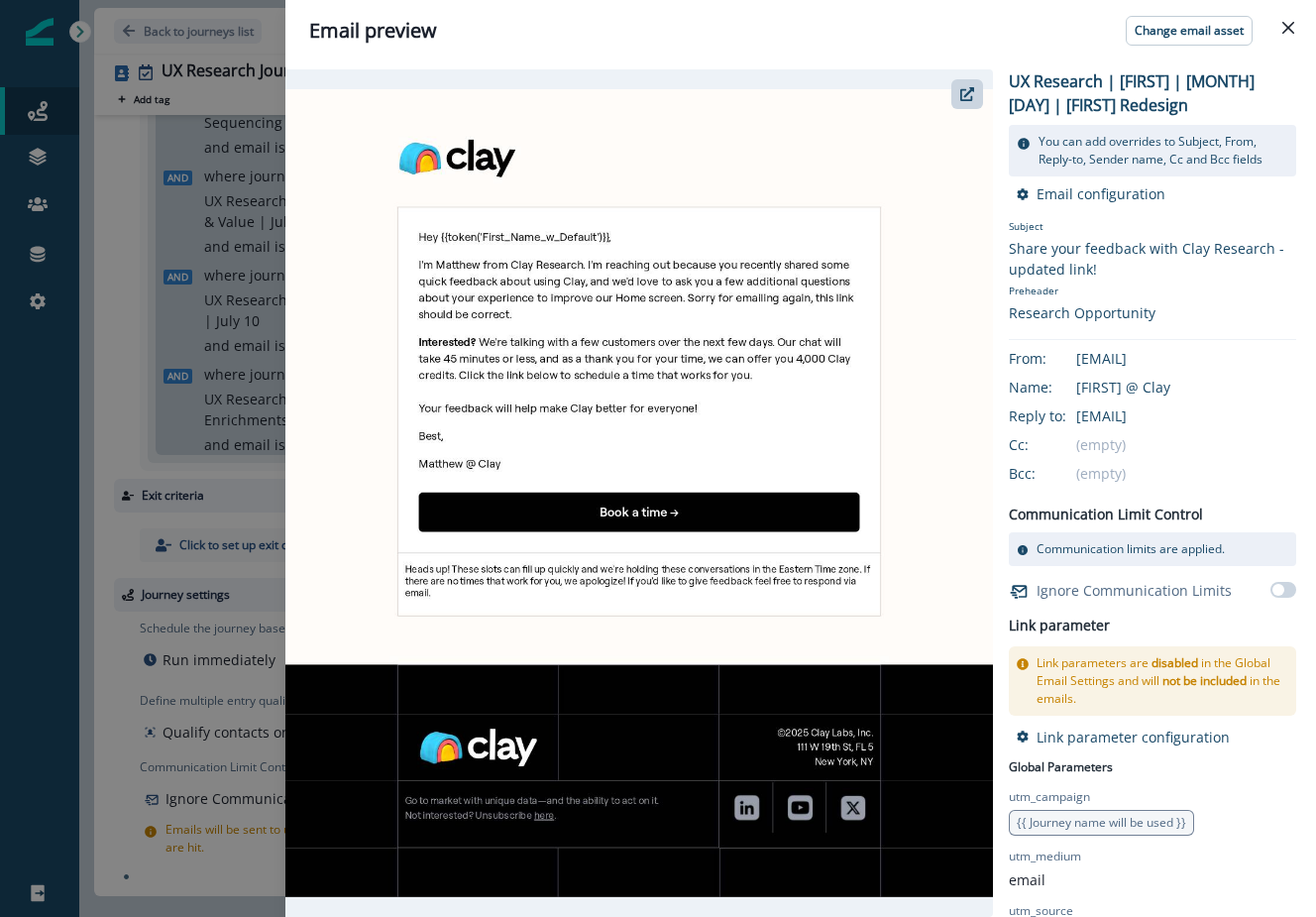 click on "Email preview Change email asset" at bounding box center (801, 31) 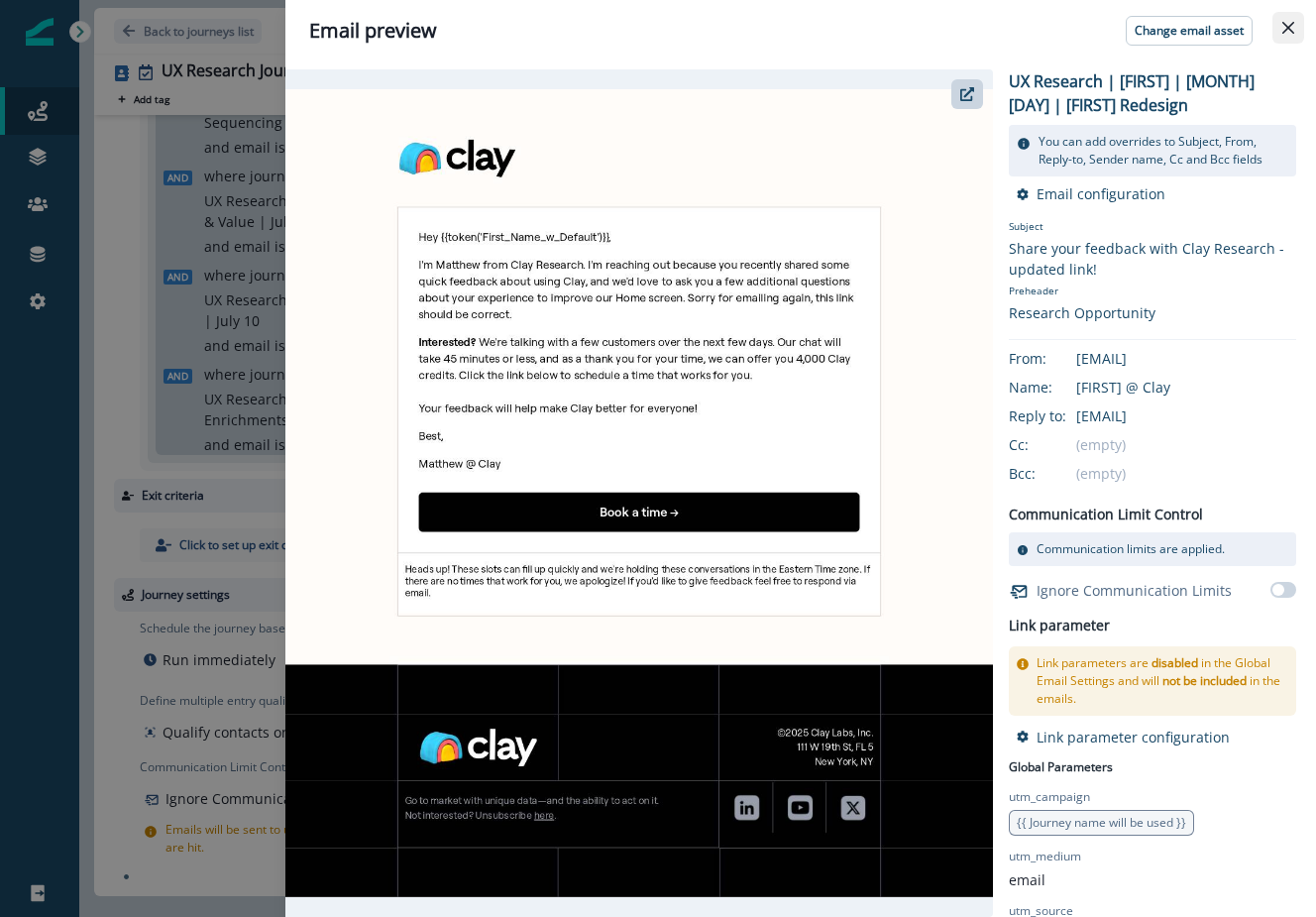 click at bounding box center (1288, 28) 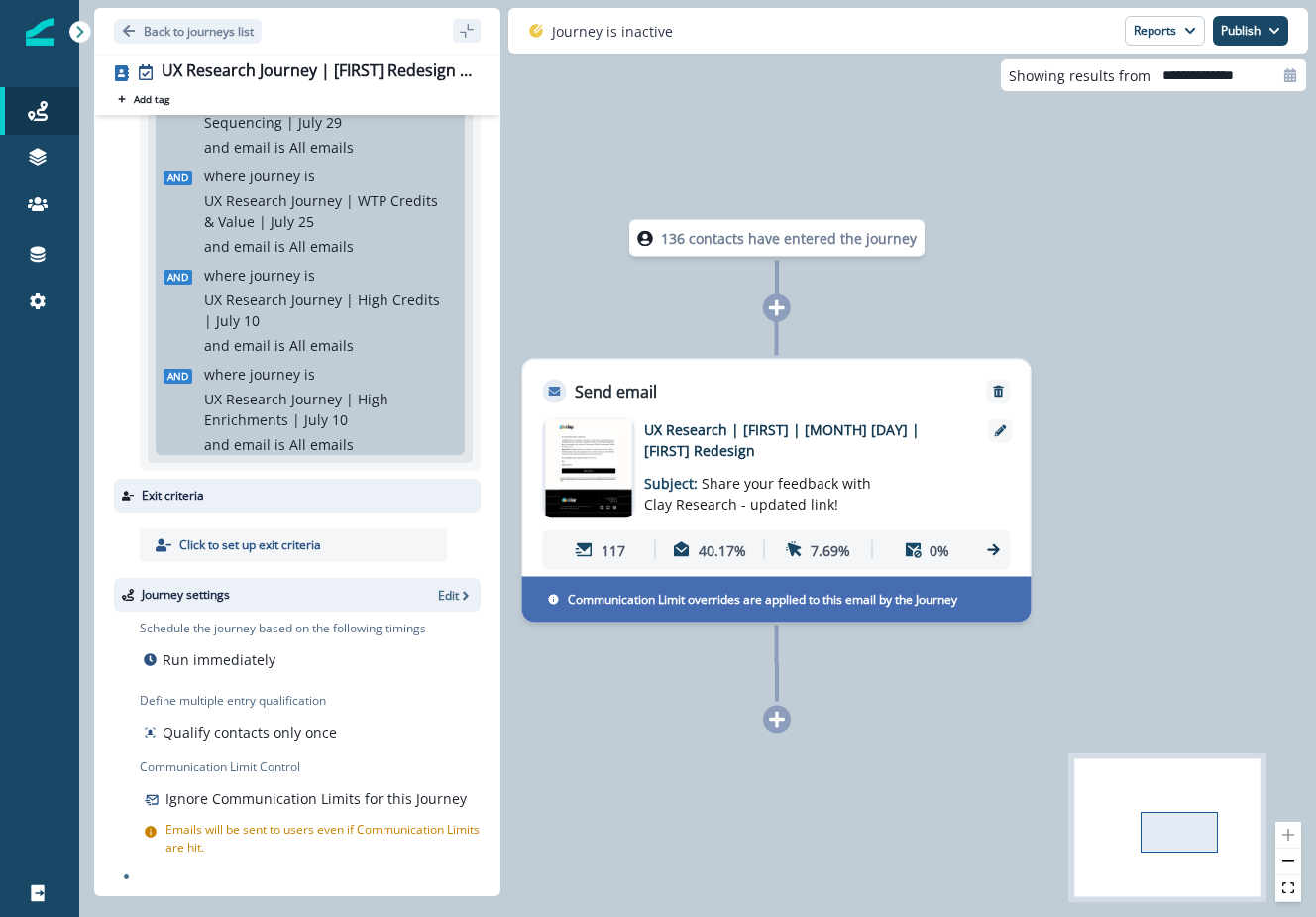 scroll, scrollTop: 0, scrollLeft: 0, axis: both 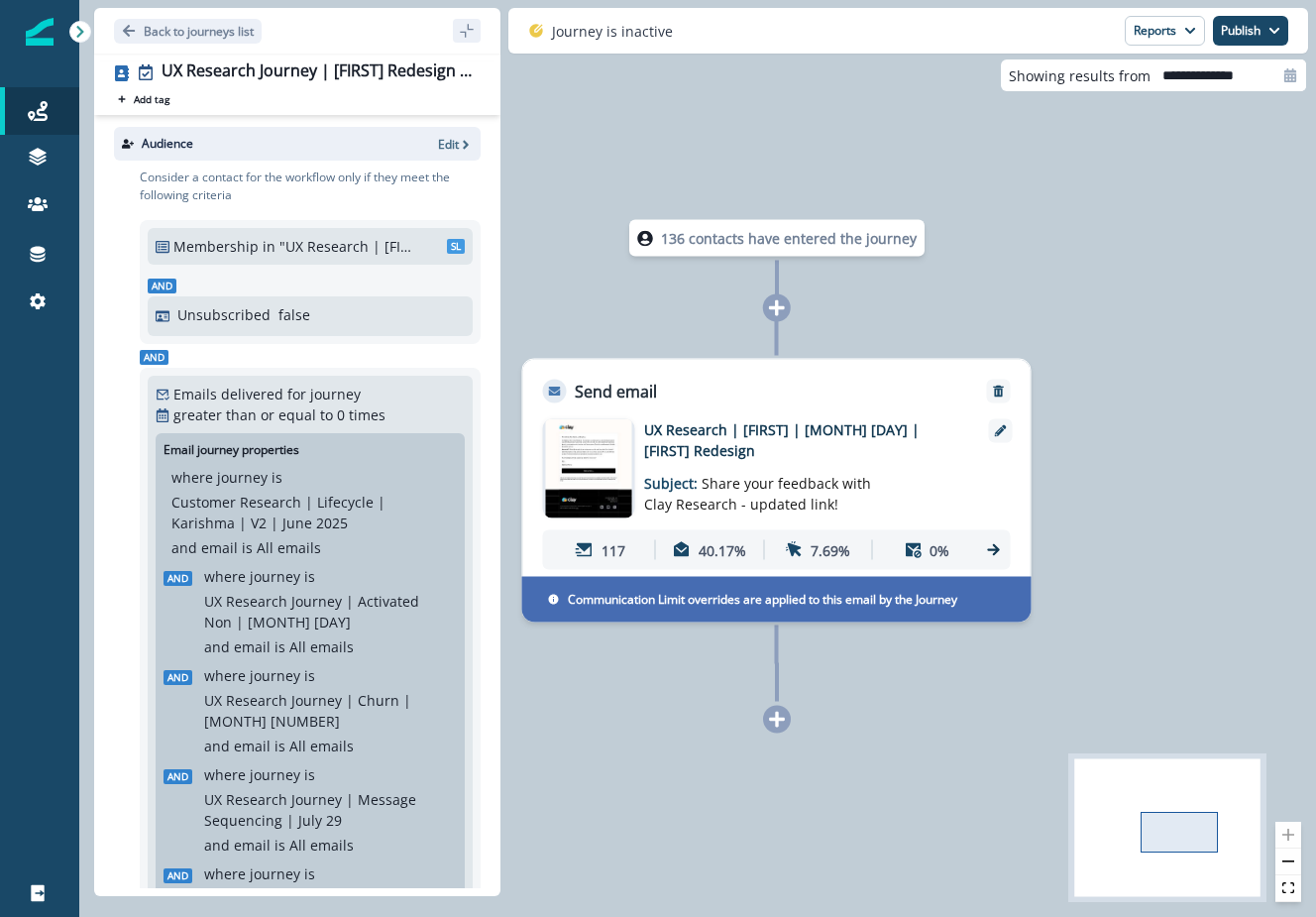 click 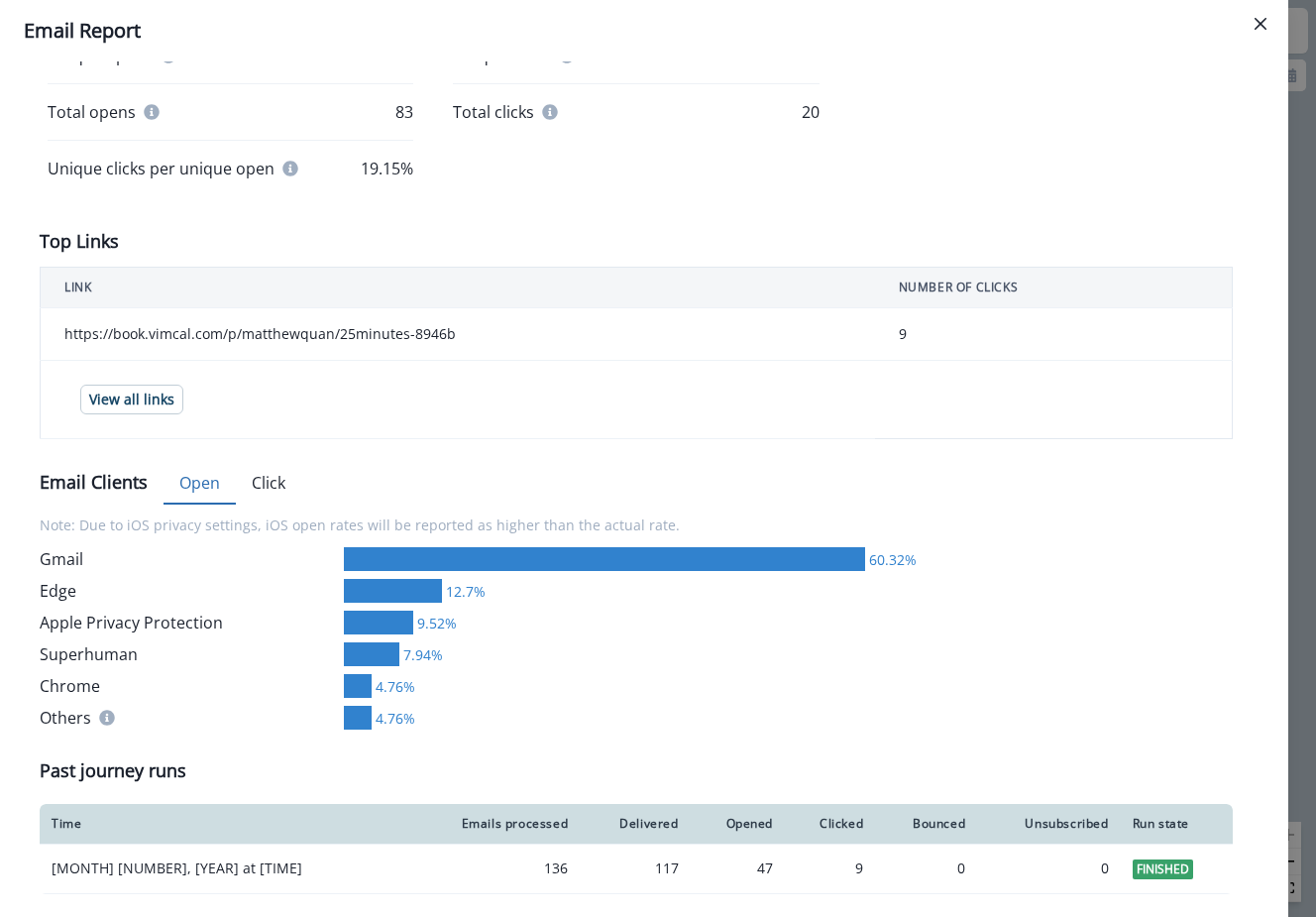 scroll, scrollTop: 0, scrollLeft: 0, axis: both 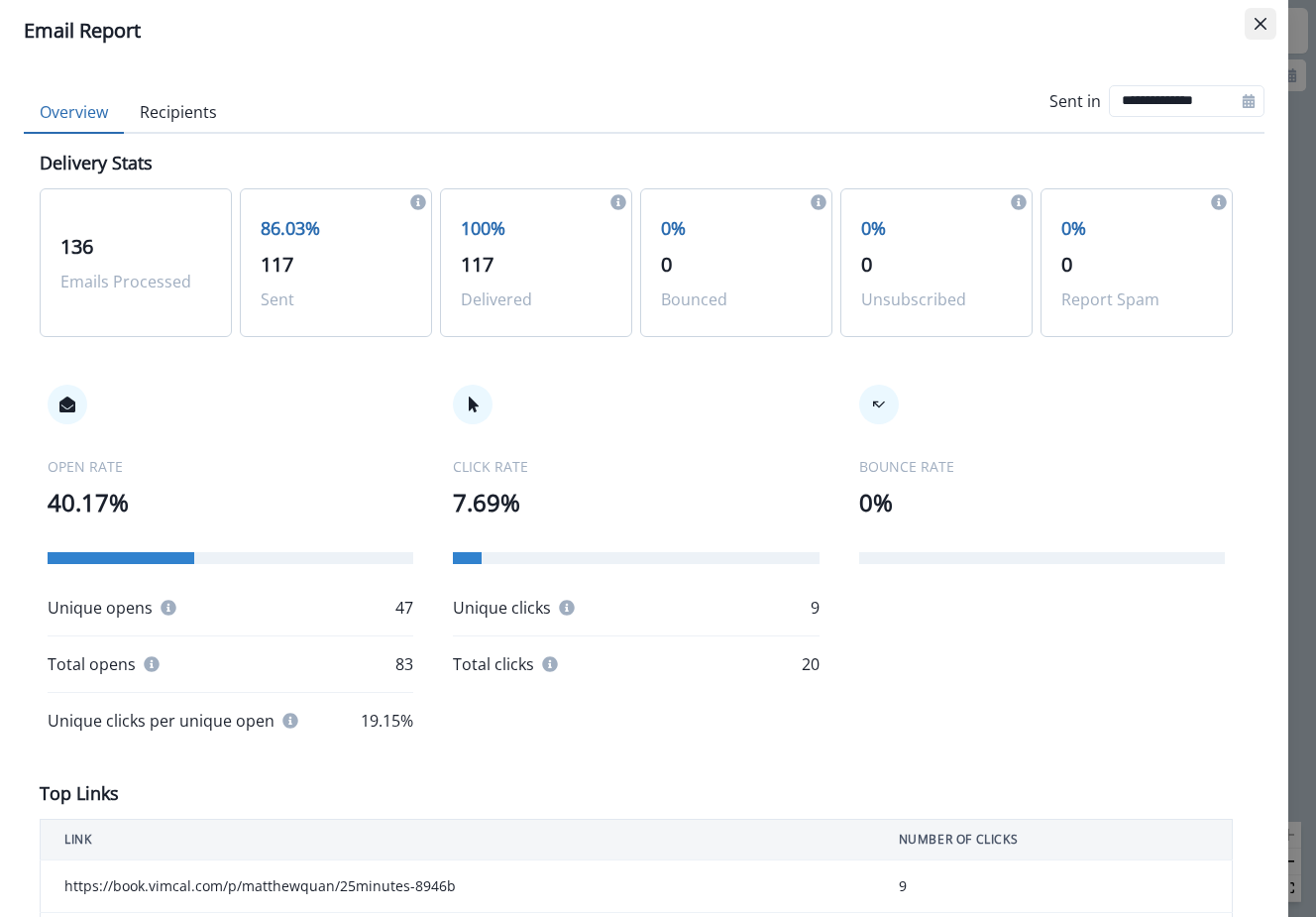 click 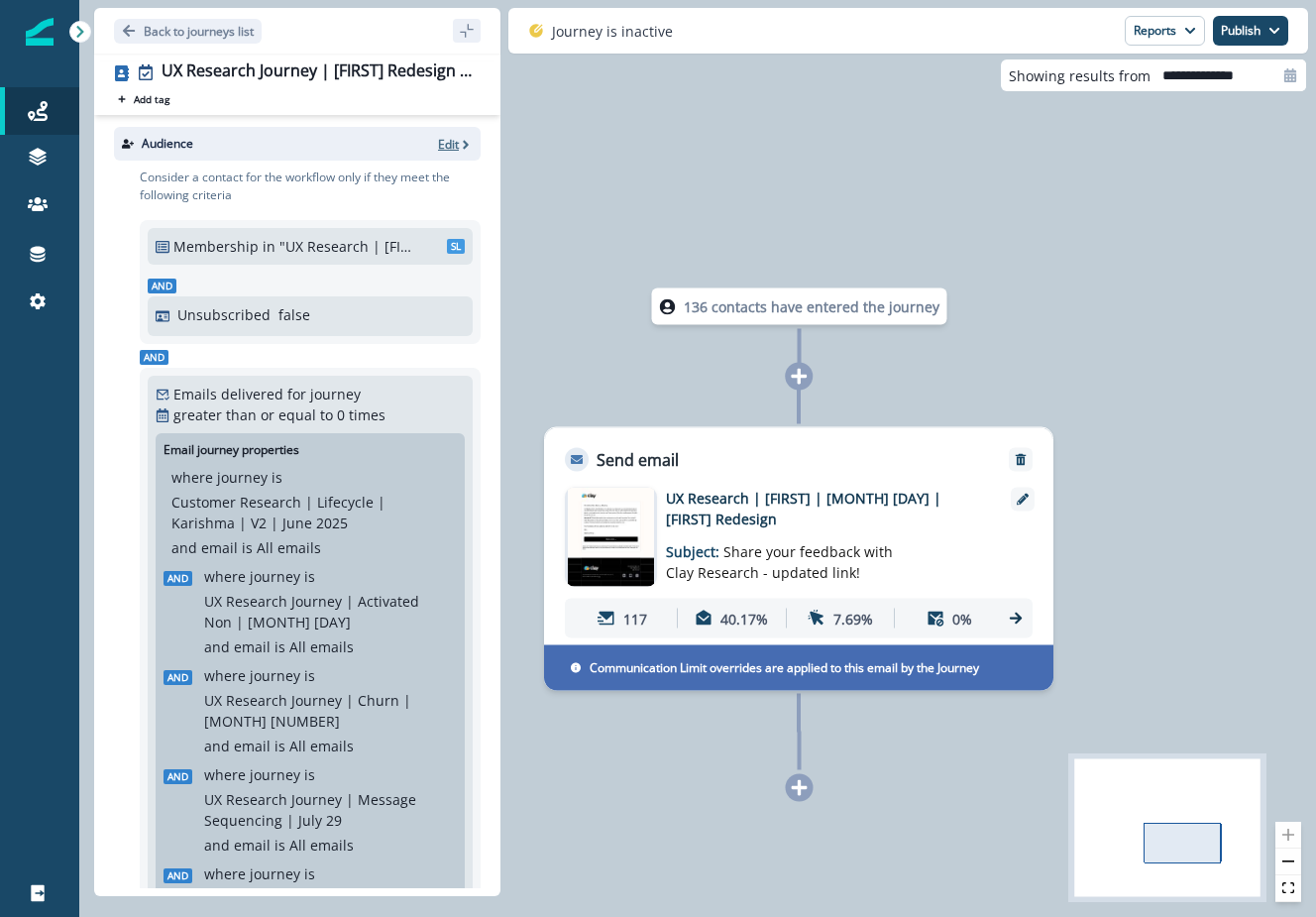 click on "Edit" at bounding box center (448, 144) 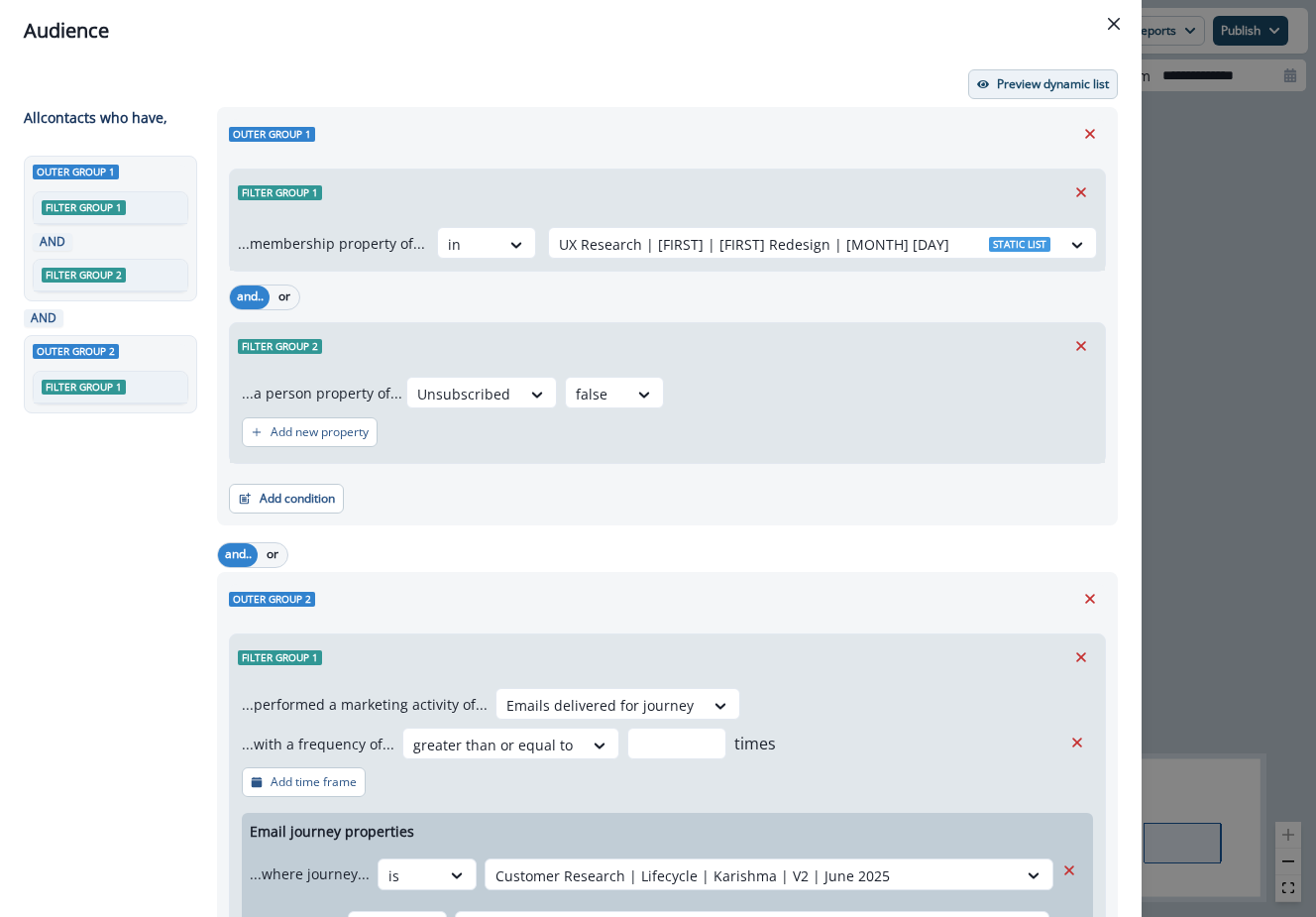click on "Preview dynamic list" at bounding box center (1052, 84) 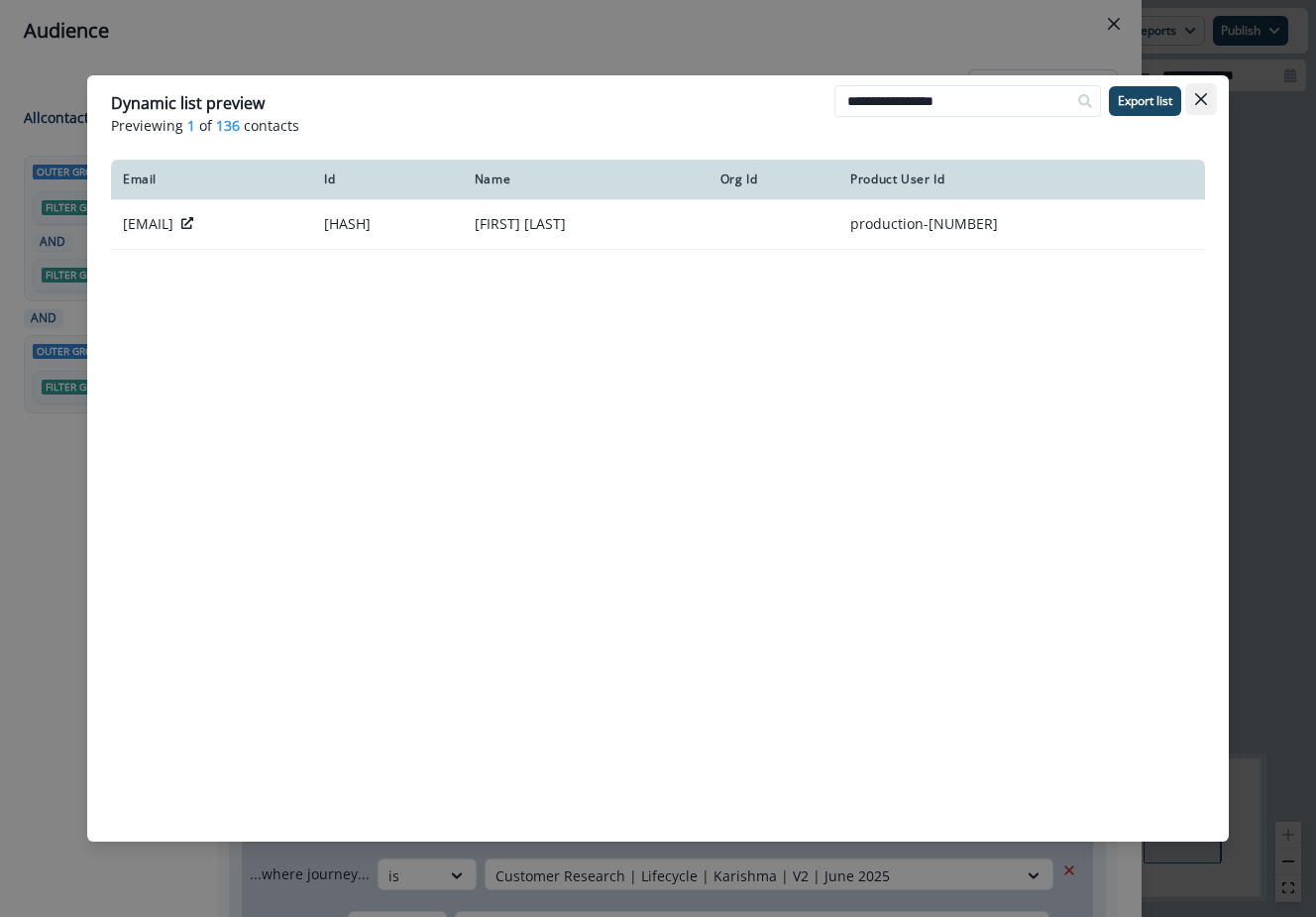 type on "**********" 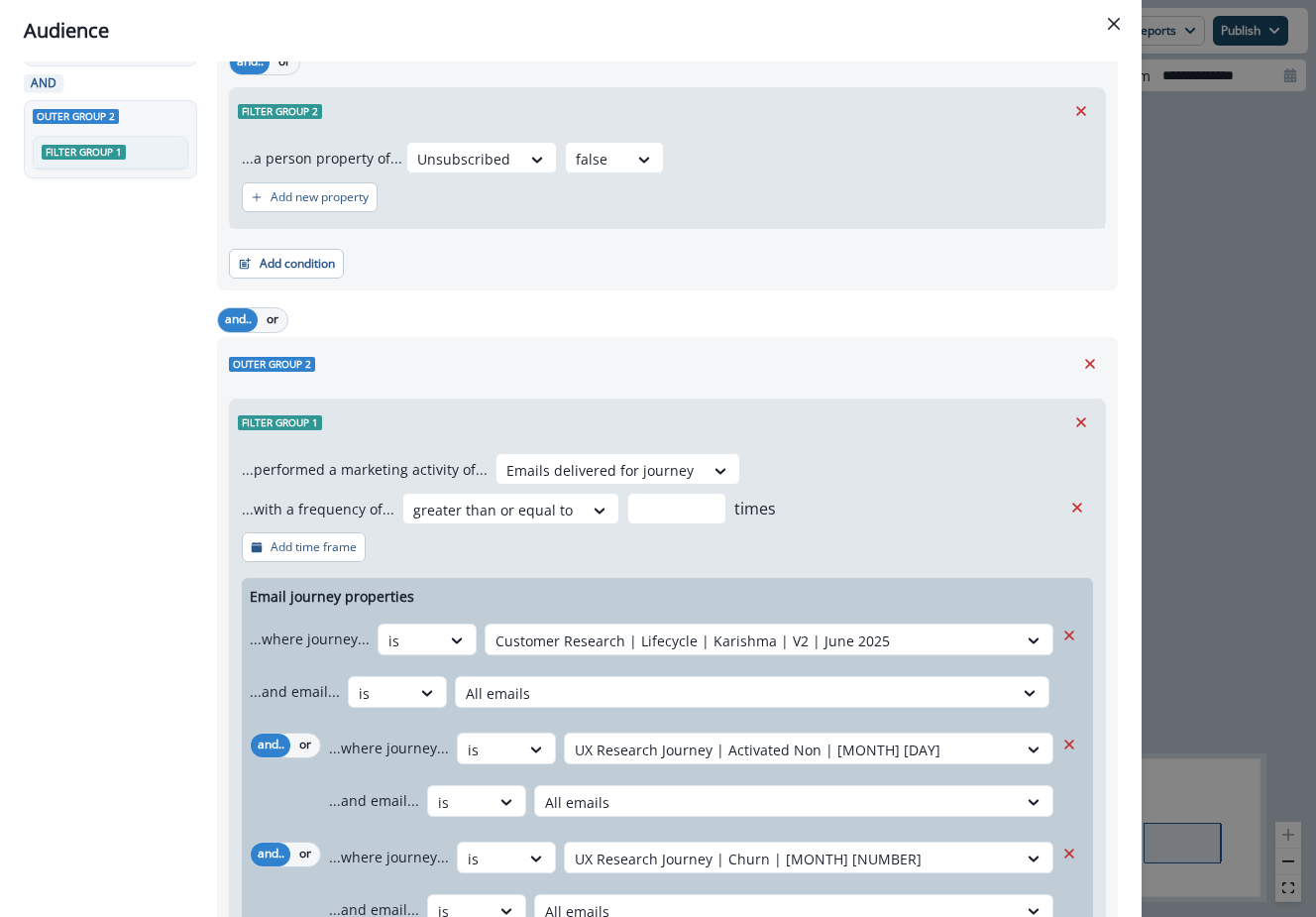 scroll, scrollTop: 0, scrollLeft: 0, axis: both 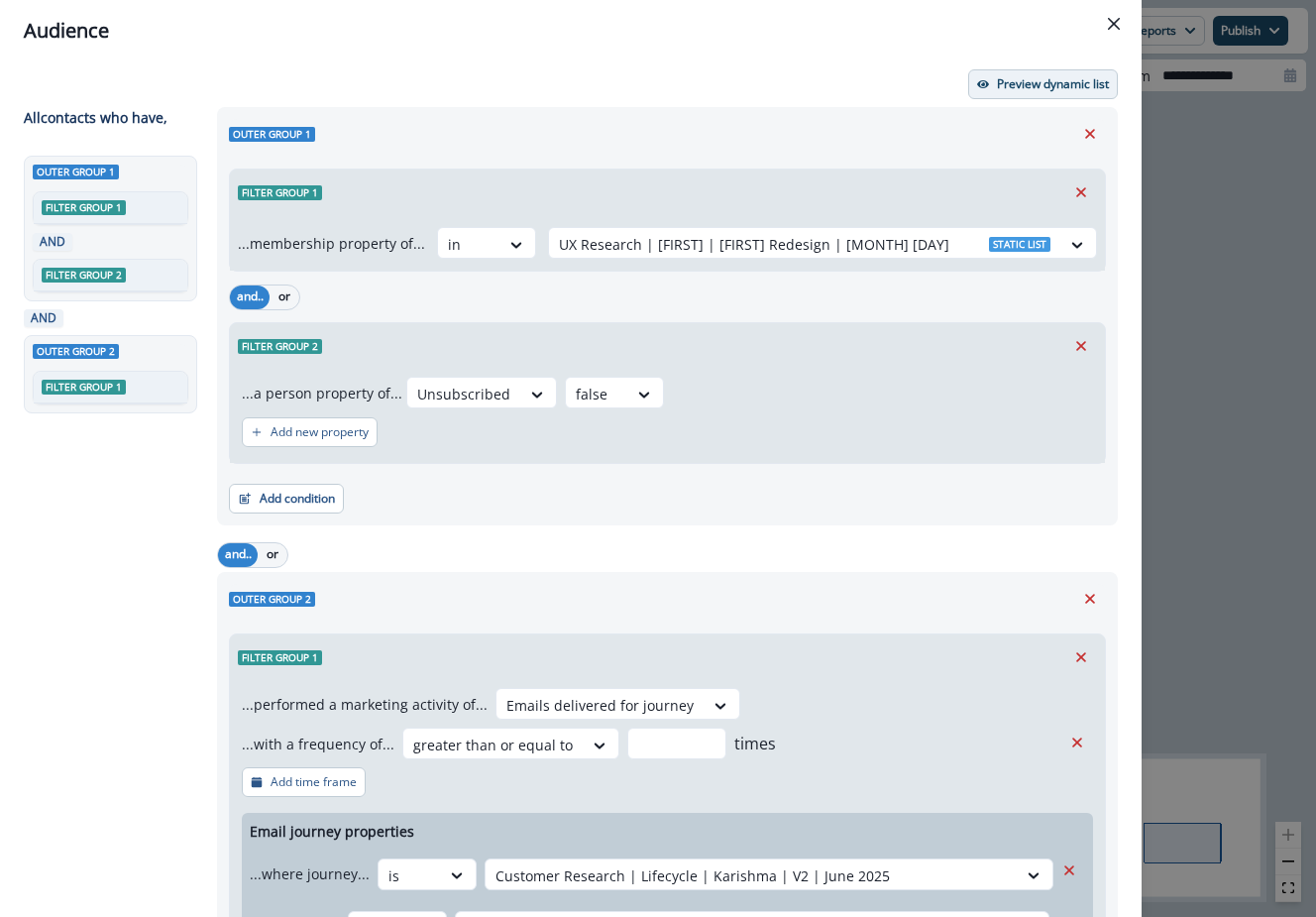 click on "Preview dynamic list" at bounding box center (1052, 84) 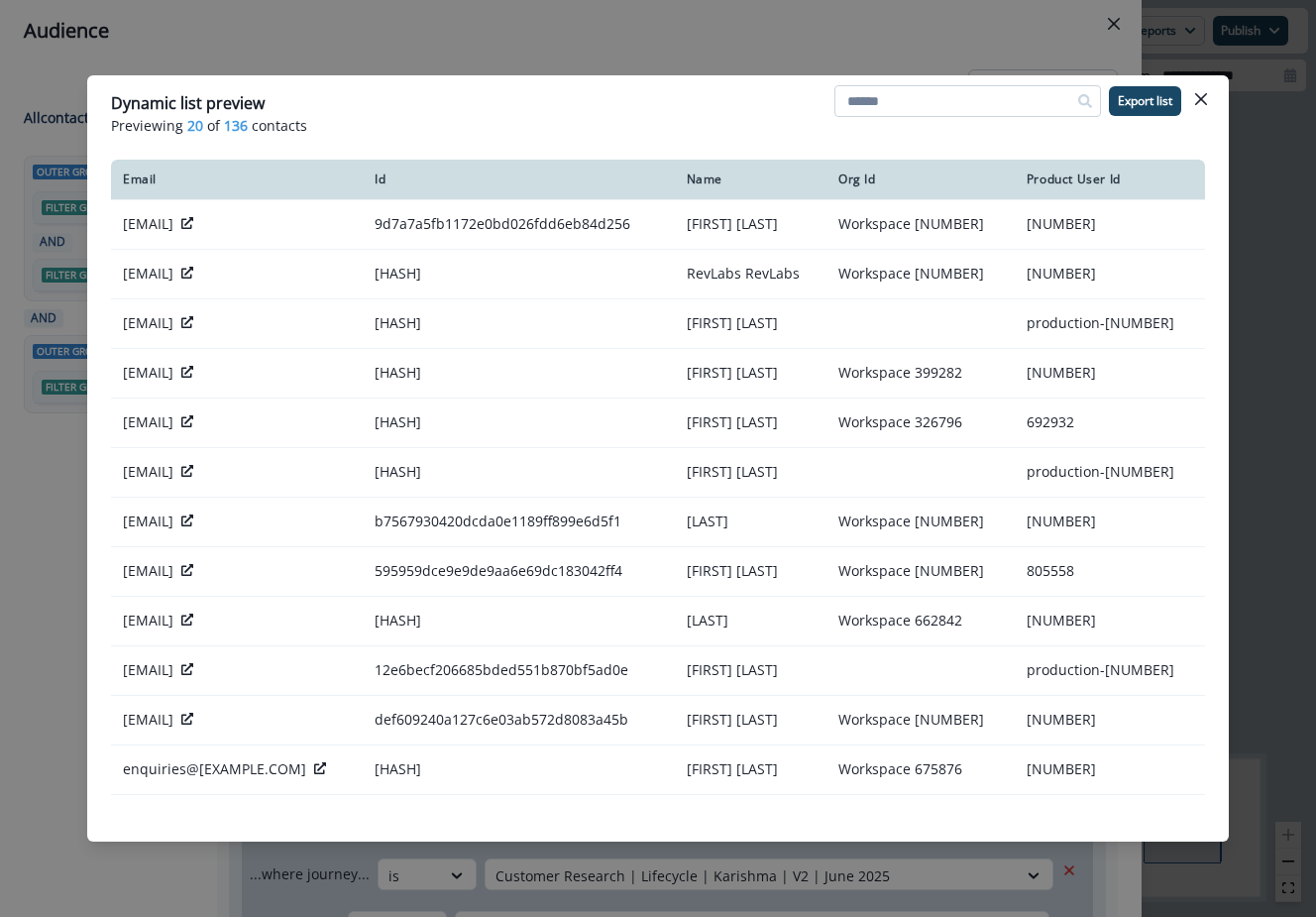 click at bounding box center (967, 101) 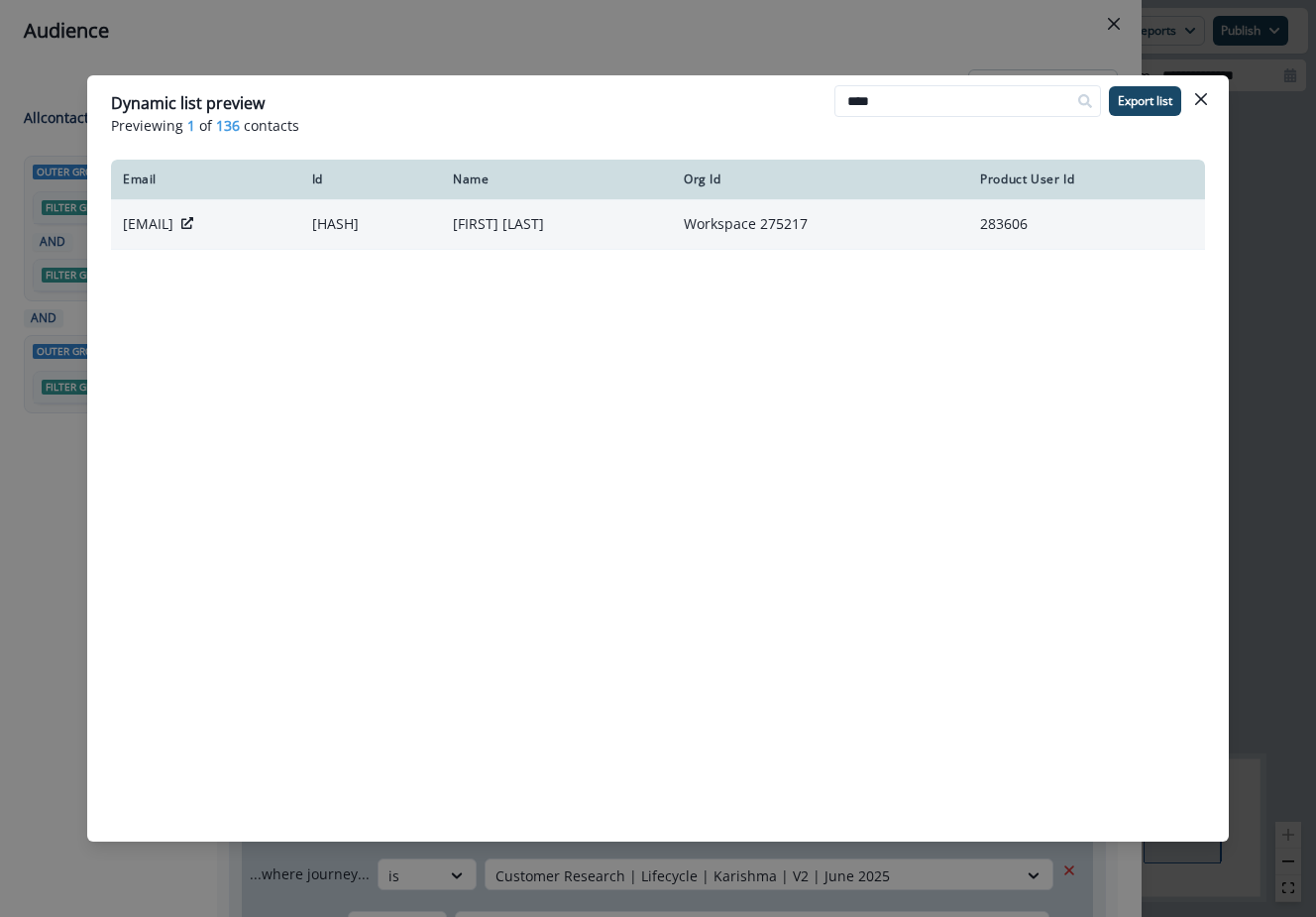 type on "****" 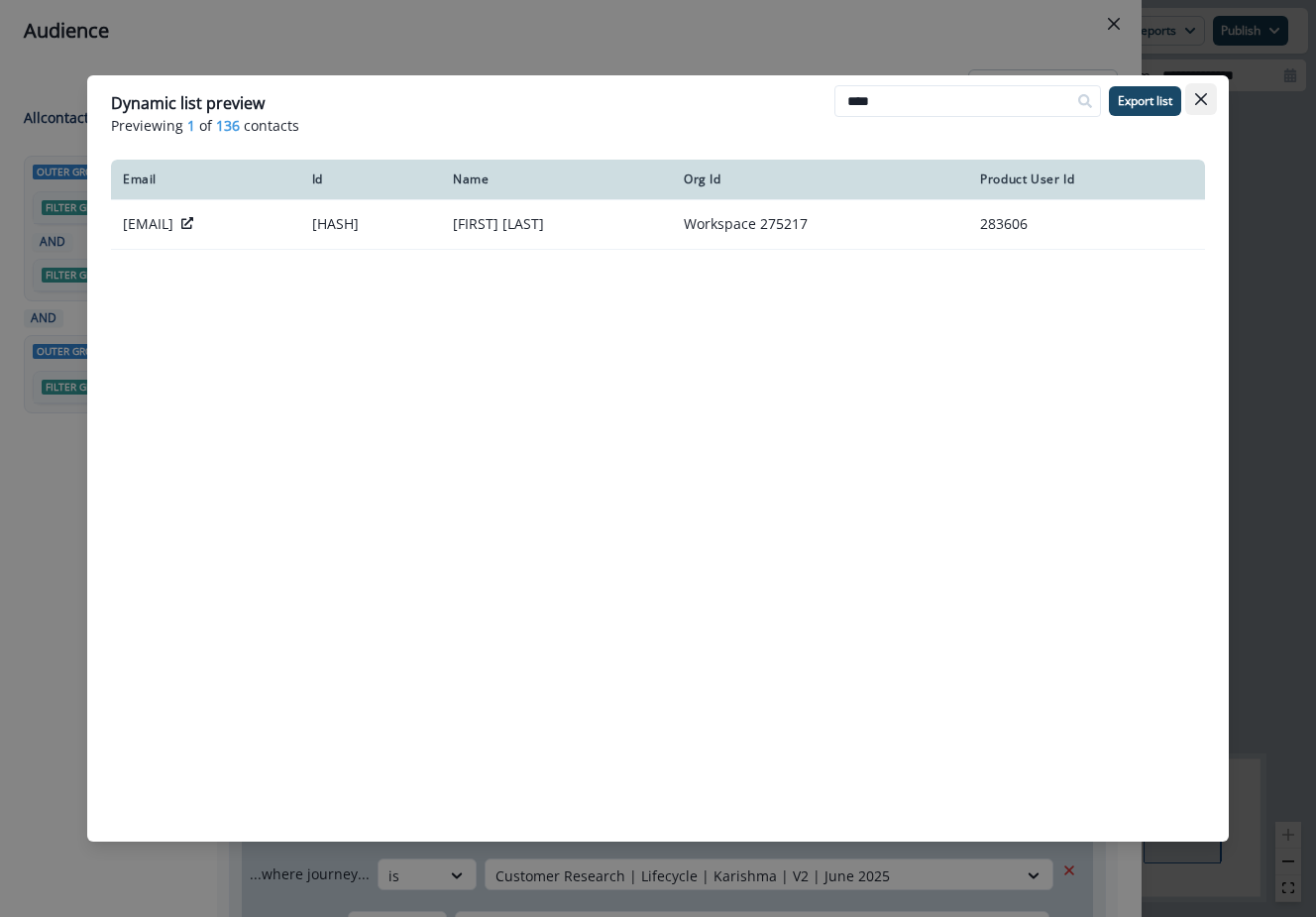 click 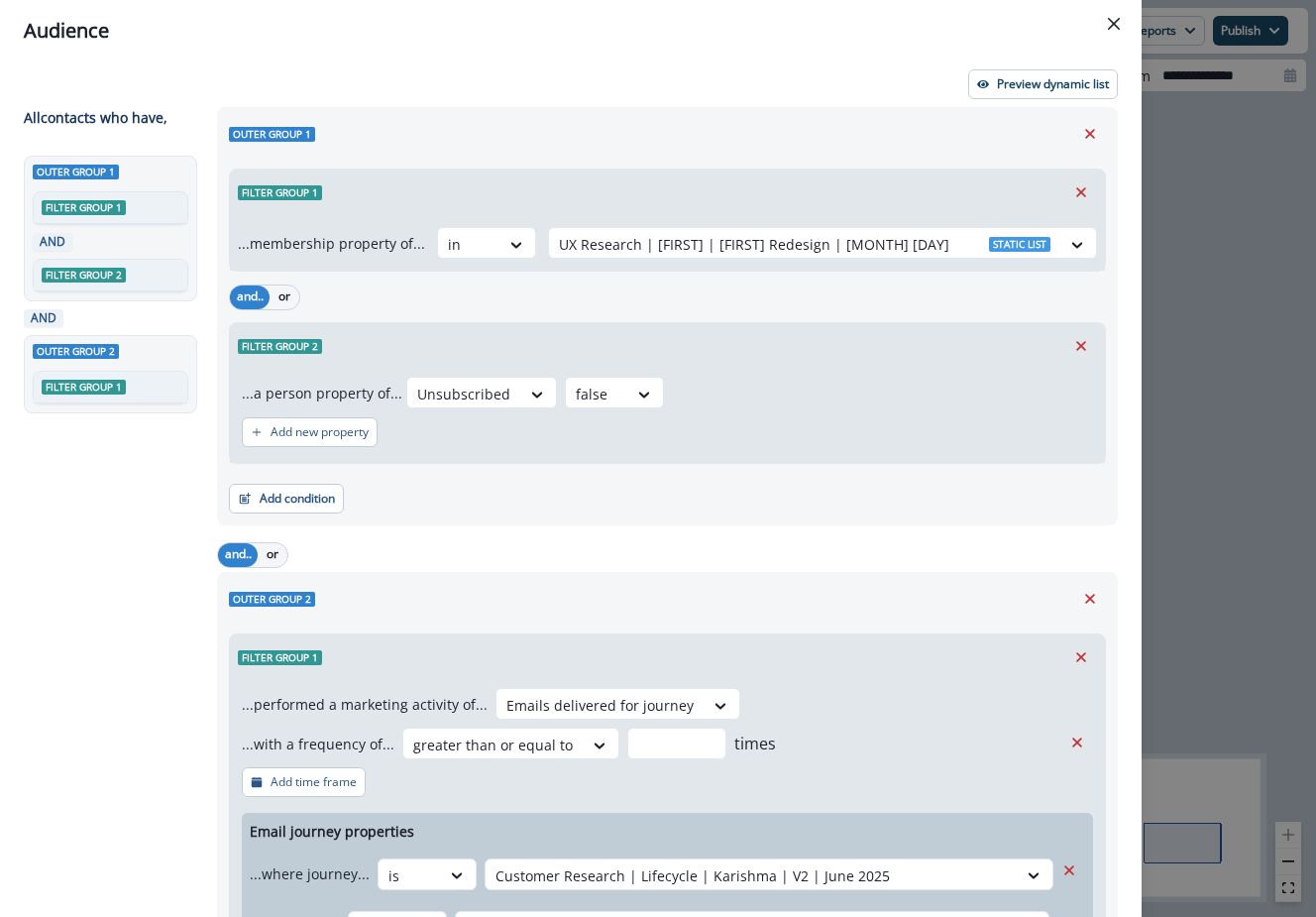 scroll, scrollTop: 889, scrollLeft: 0, axis: vertical 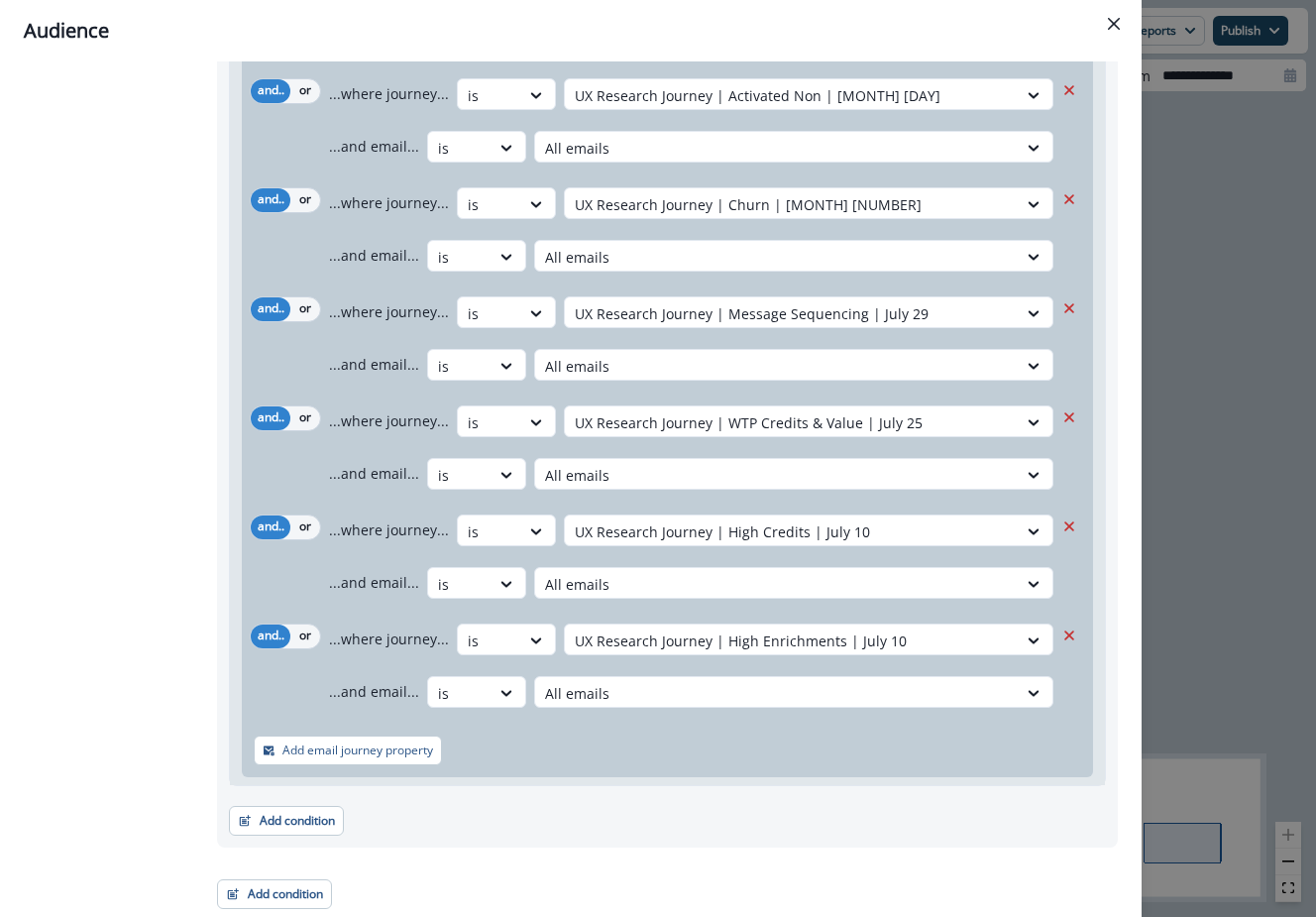 click on "Audience Preview dynamic list All  contact s who have, Outer group 1 Filter group 1 AND Filter group 2 AND Outer group 2 Filter group 1 Outer group 1 Filter group 1 ...membership property of... in UX Research | Matthew | Home Redesign | August 8 Static list and.. or Filter group 2 ...a person property of... Unsubscribed false Add new property Add condition Contact properties A person property Performed a product event Performed a marketing activity Performed a web activity List membership Salesforce campaign membership and.. or Outer group 2 Filter group 1 ...performed a marketing activity of... Emails delivered for journey ...with a frequency of... greater than or equal to * times Add time frame Email journey properties ...where journey... is Customer Research | Lifecycle | Karishma | V2 | June 2025 ...and email... is All emails and.. or ...where journey... is UX Research Journey | Activated Non | August 8 ...and email... is All emails and.. or ...where journey... is UX Research Journey | Churn | August 8 is" at bounding box center [658, 458] 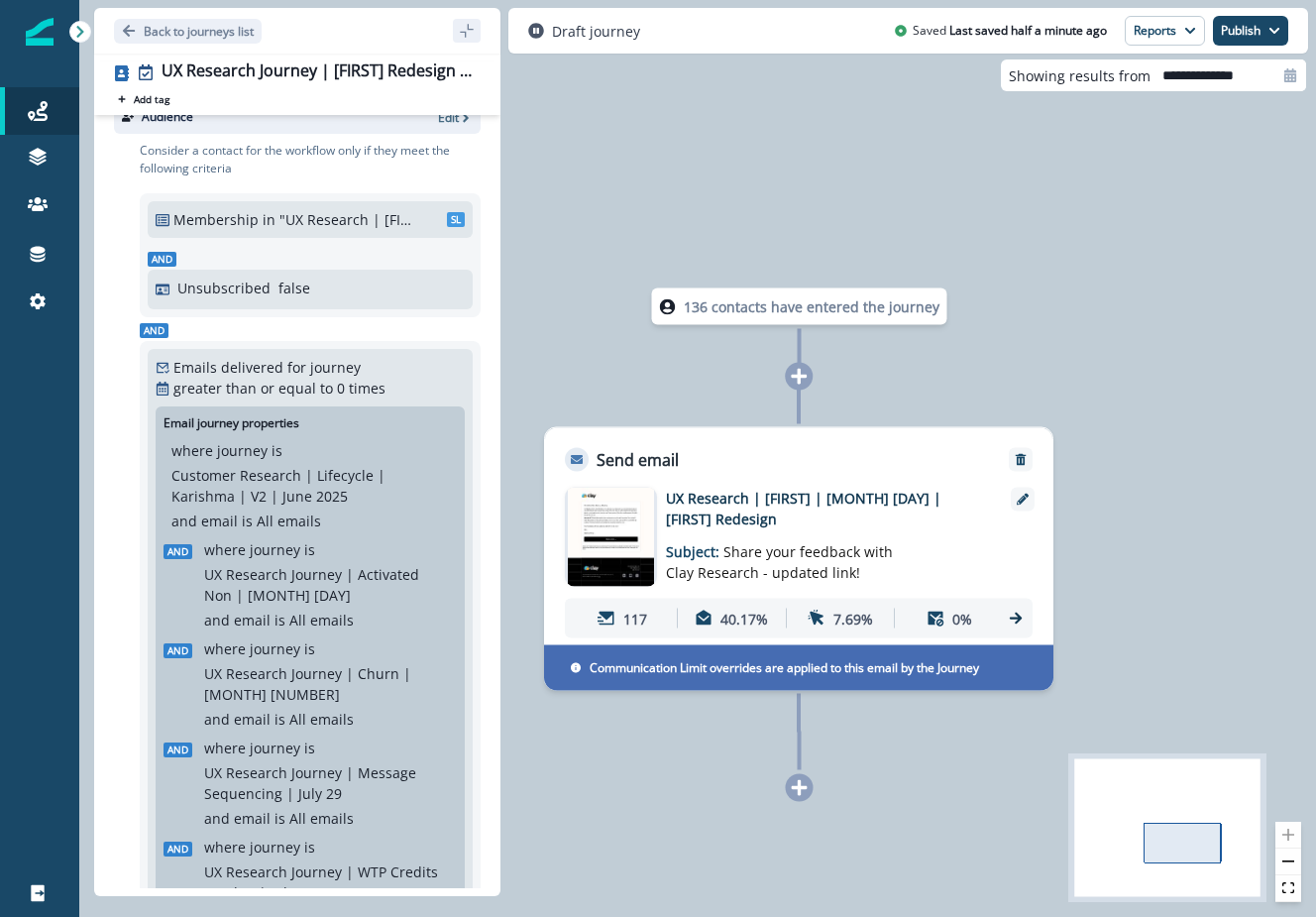 scroll, scrollTop: 0, scrollLeft: 0, axis: both 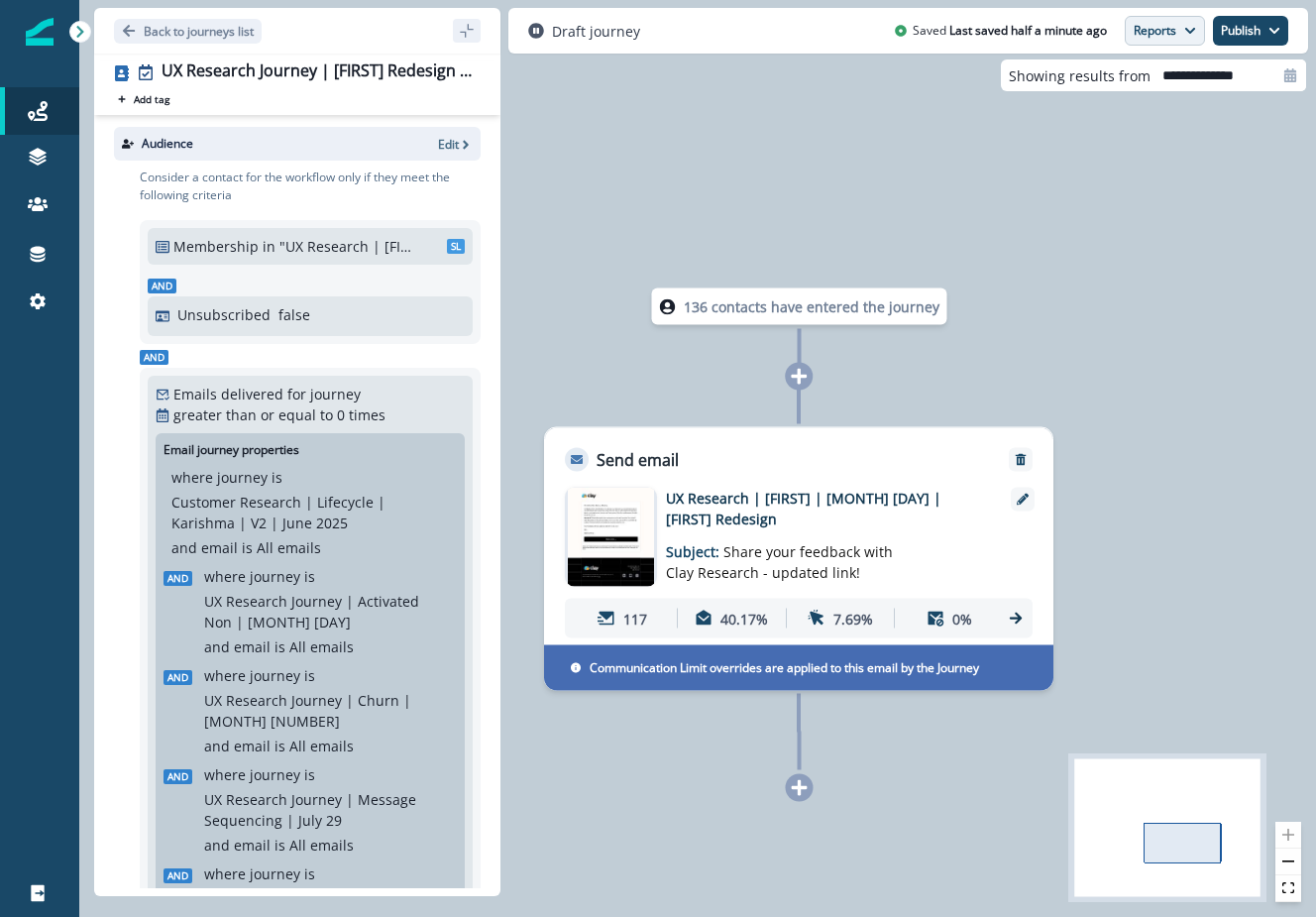 click on "Reports" at bounding box center [1164, 31] 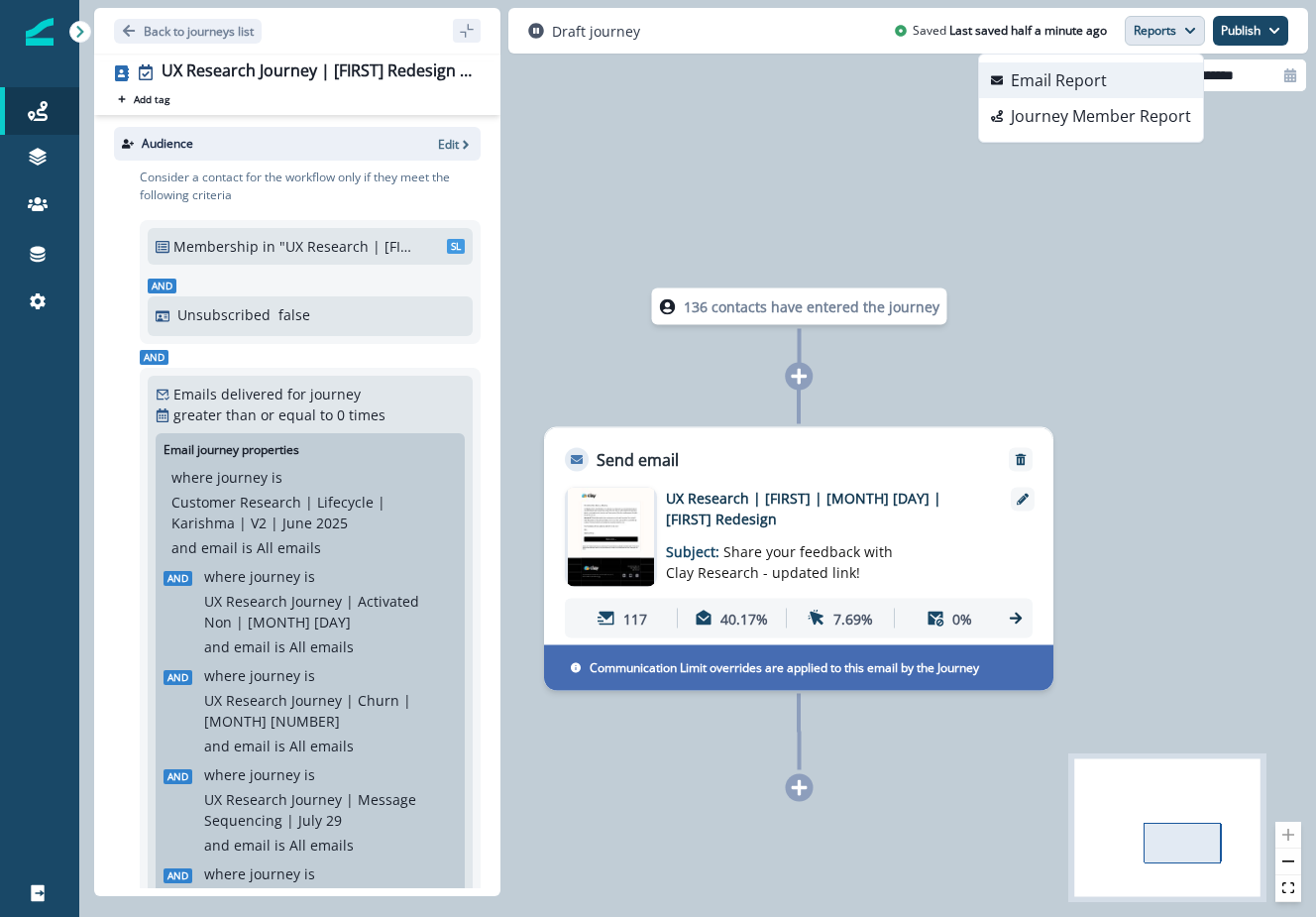 click on "Email Report" at bounding box center [1091, 80] 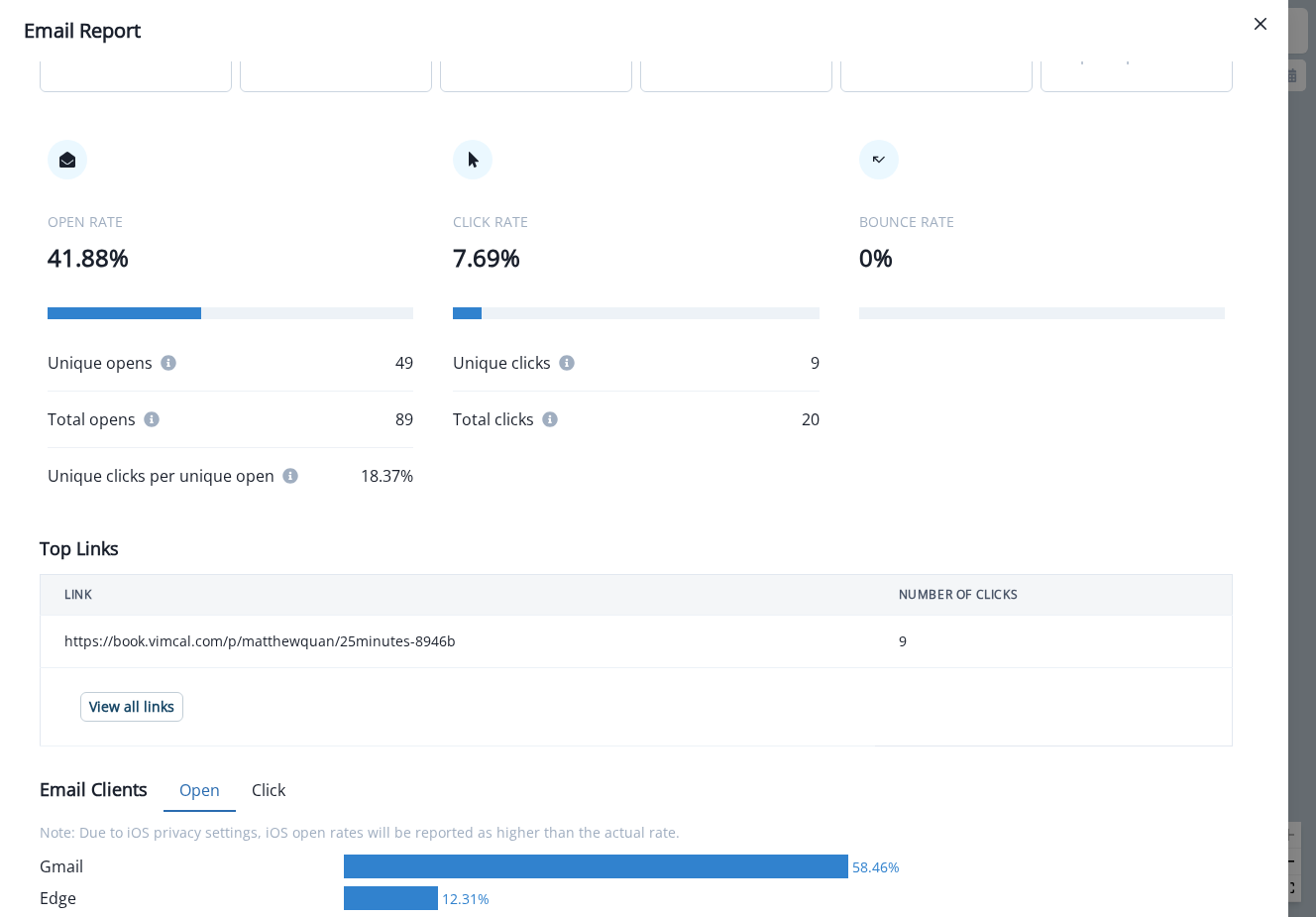 scroll, scrollTop: 0, scrollLeft: 0, axis: both 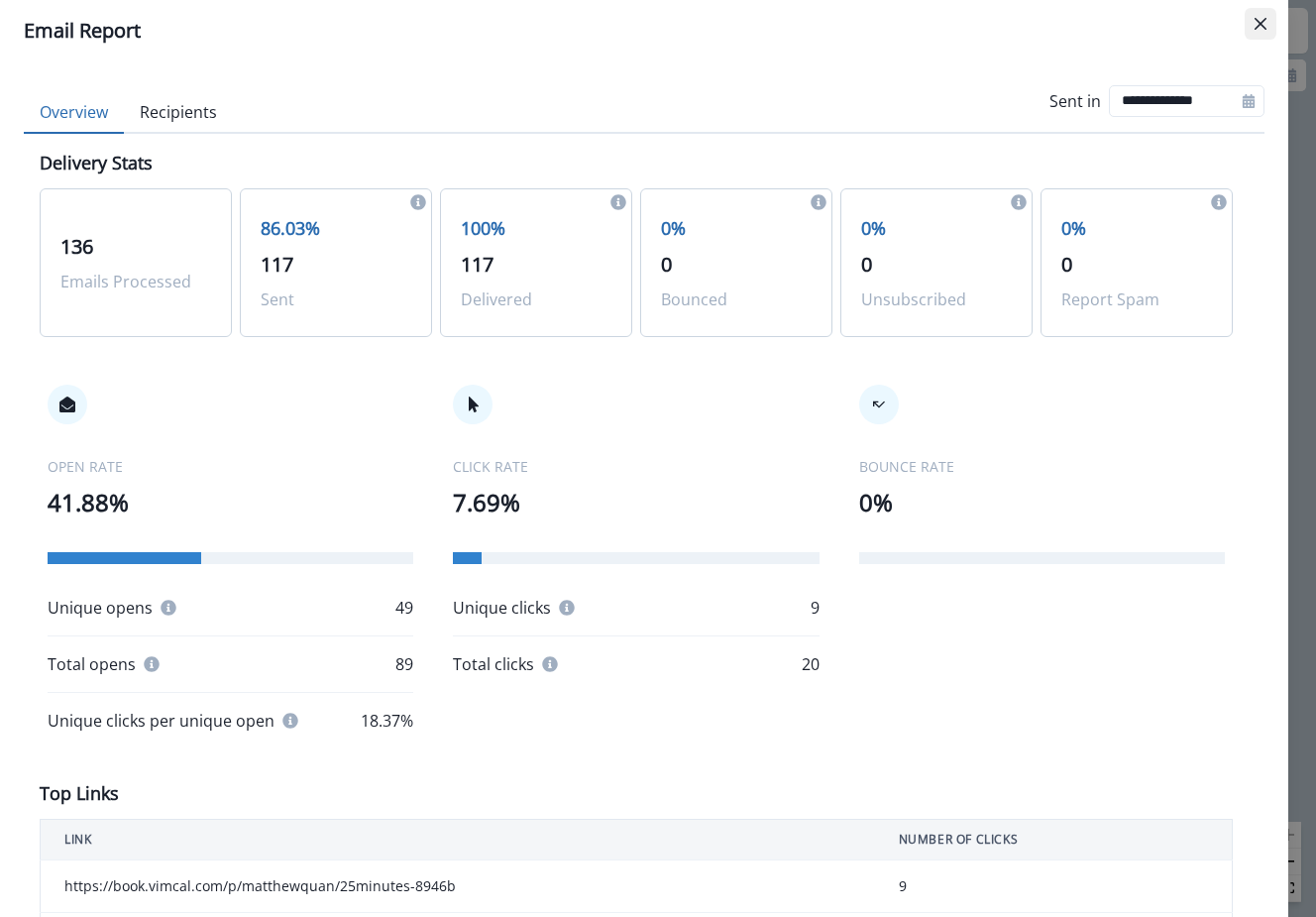 click 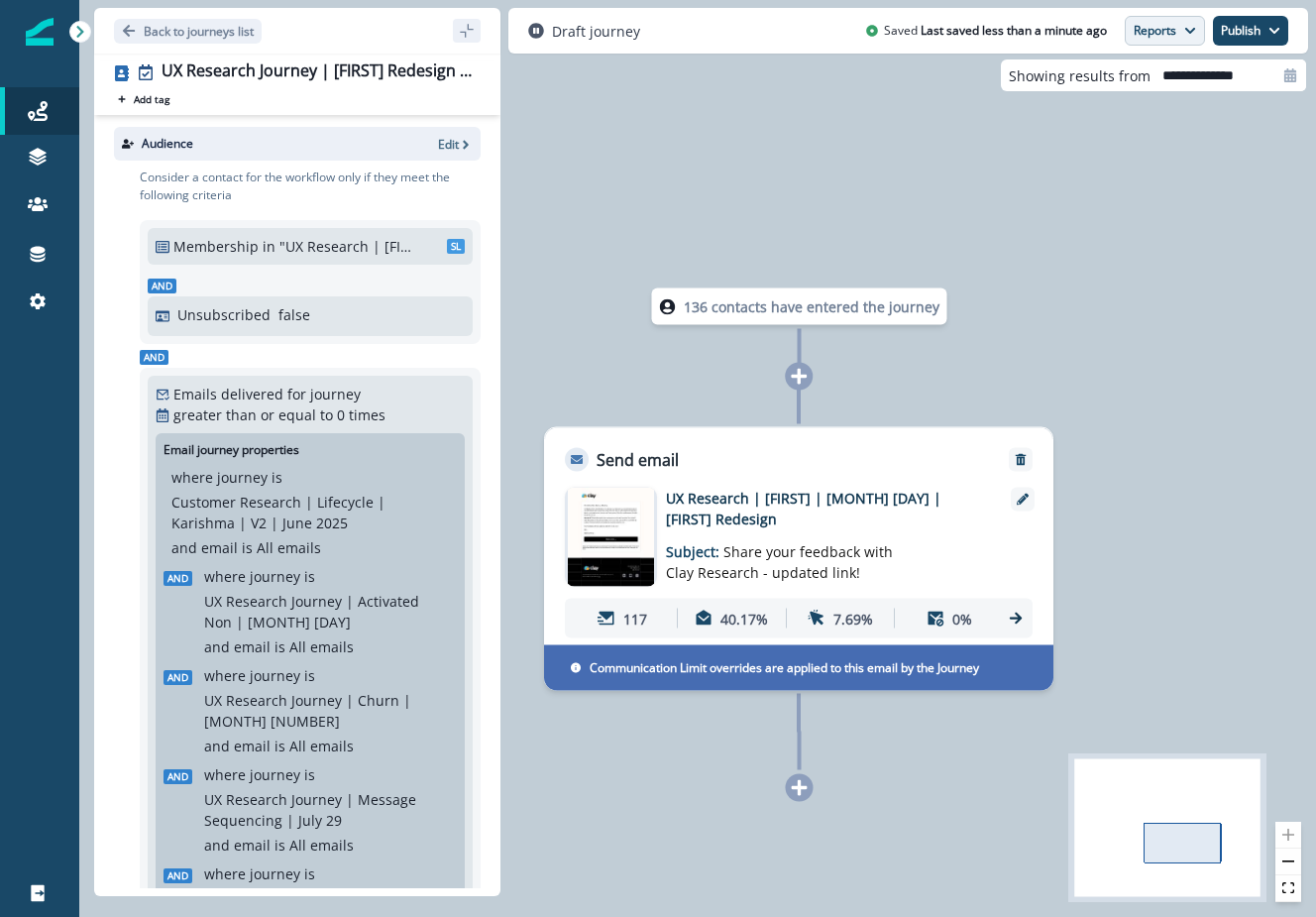 click on "Reports" at bounding box center [1164, 31] 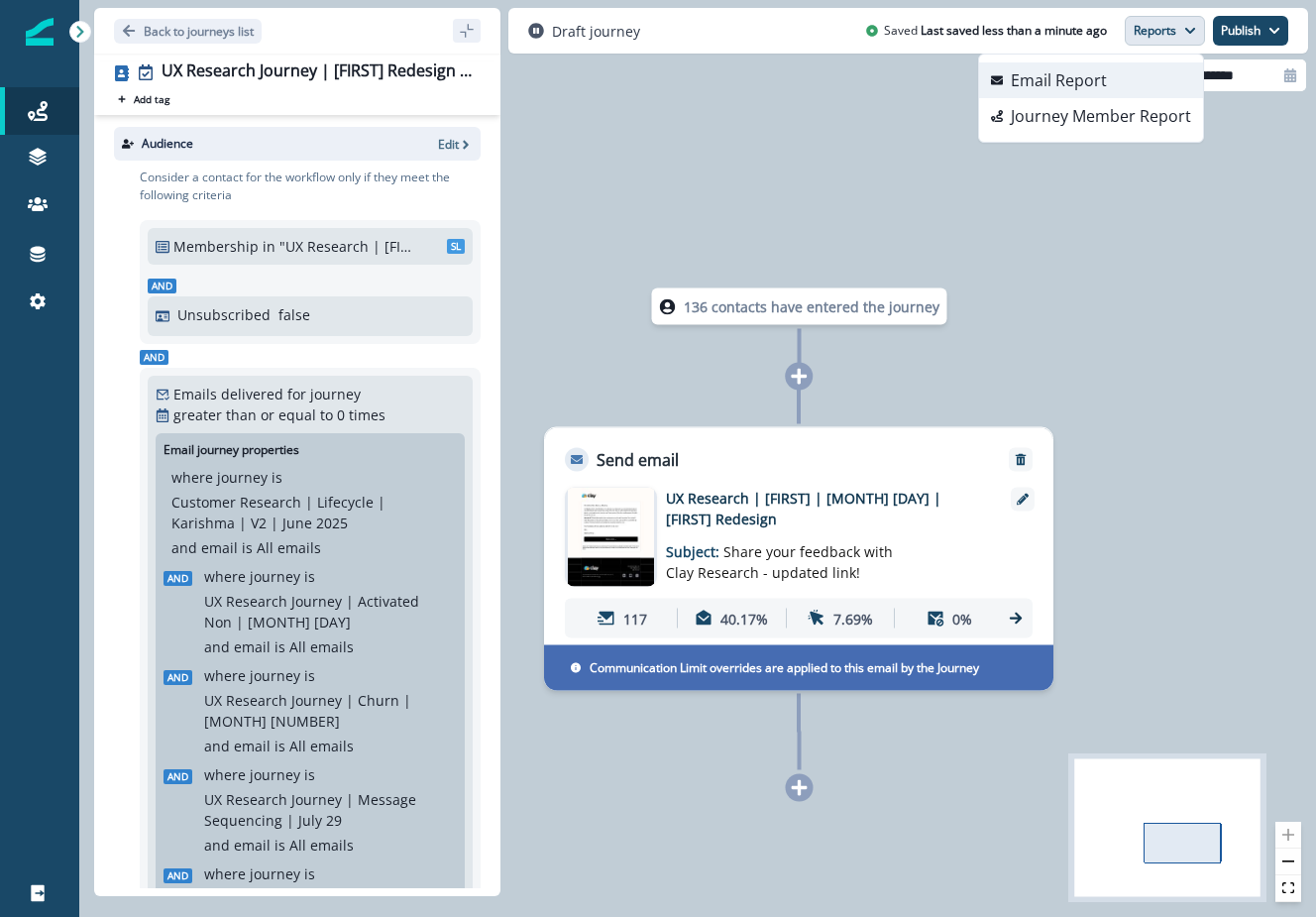 click on "Email Report" at bounding box center [1091, 80] 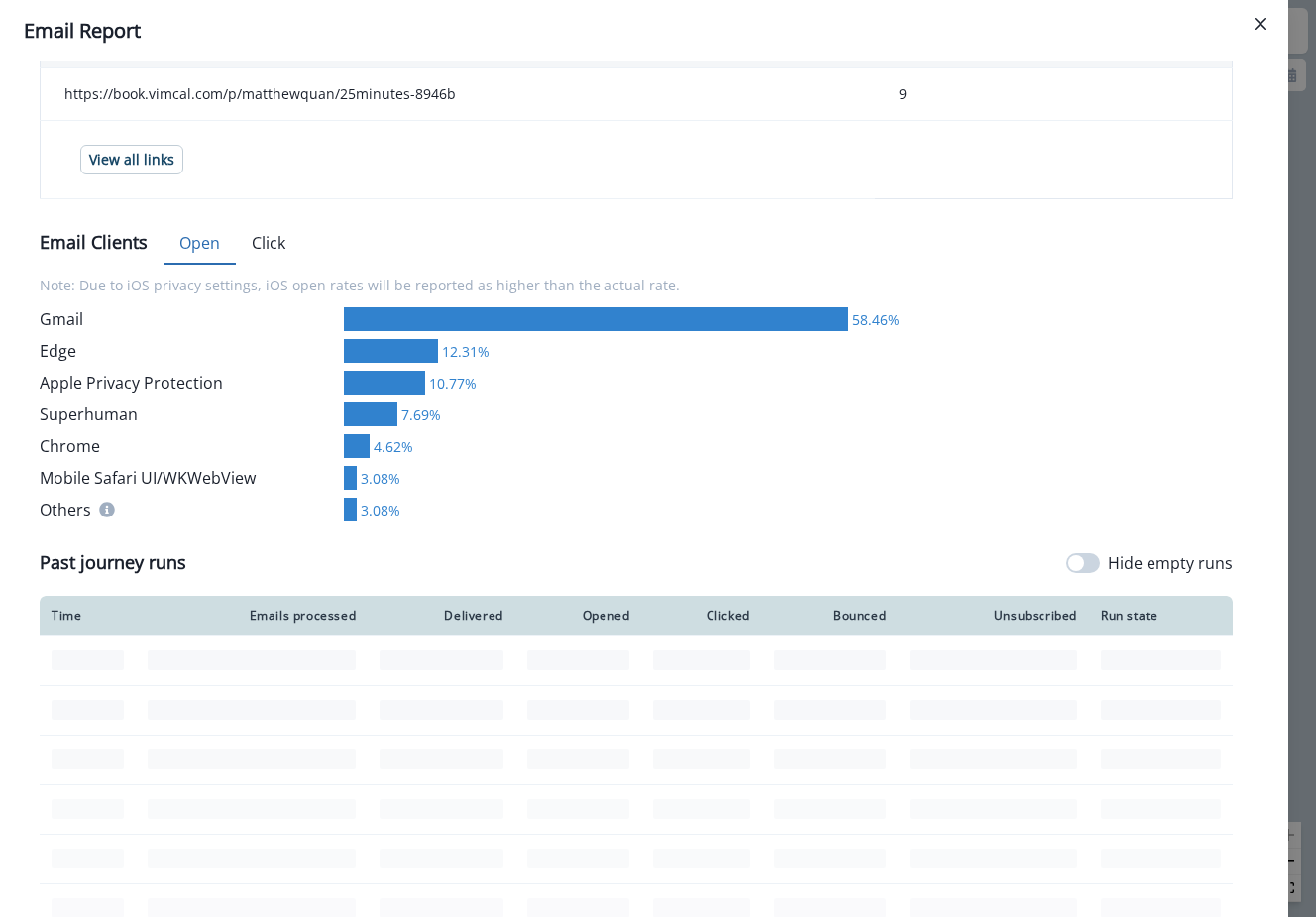 scroll, scrollTop: 681, scrollLeft: 0, axis: vertical 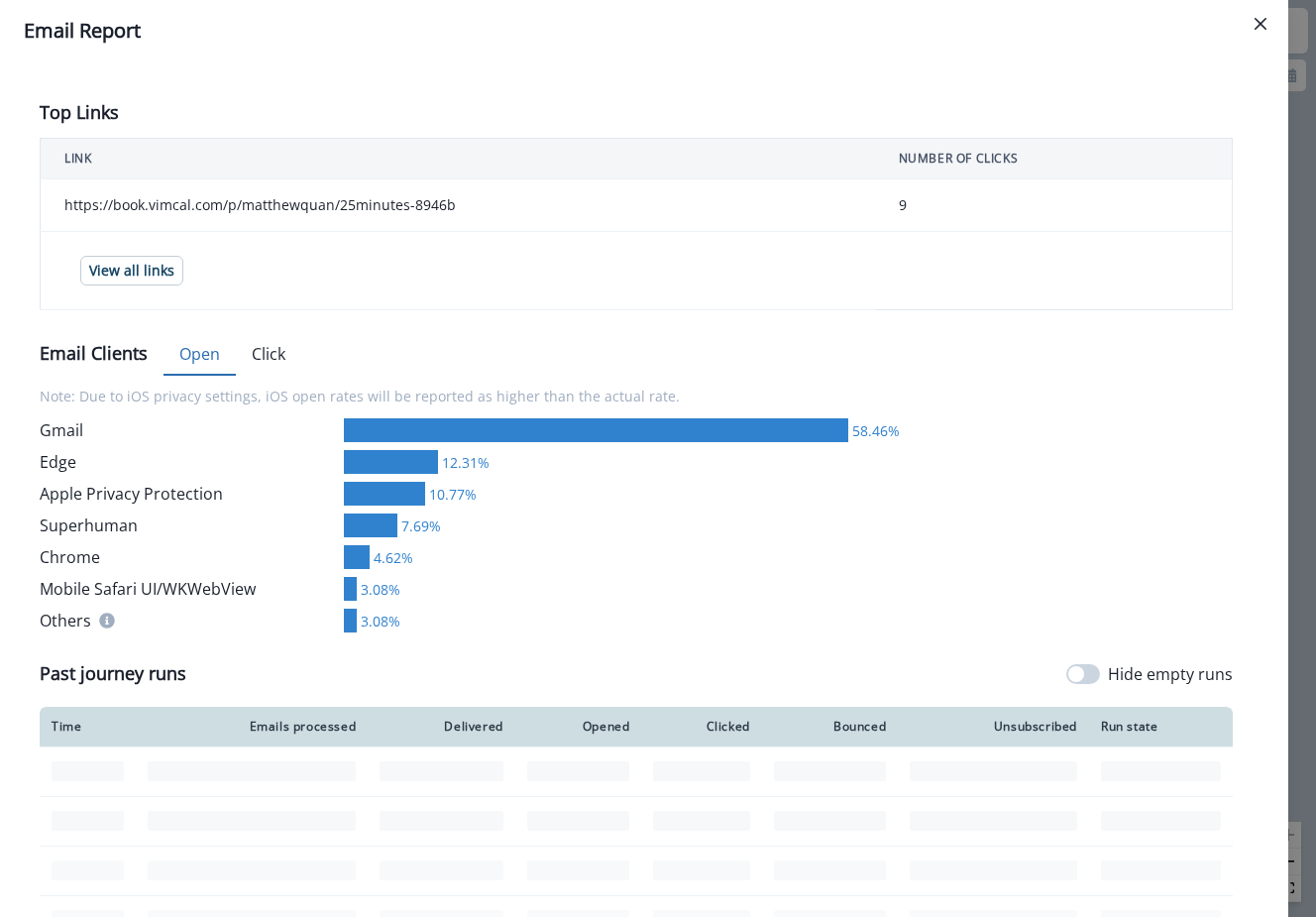 click on "Click" at bounding box center (269, 355) 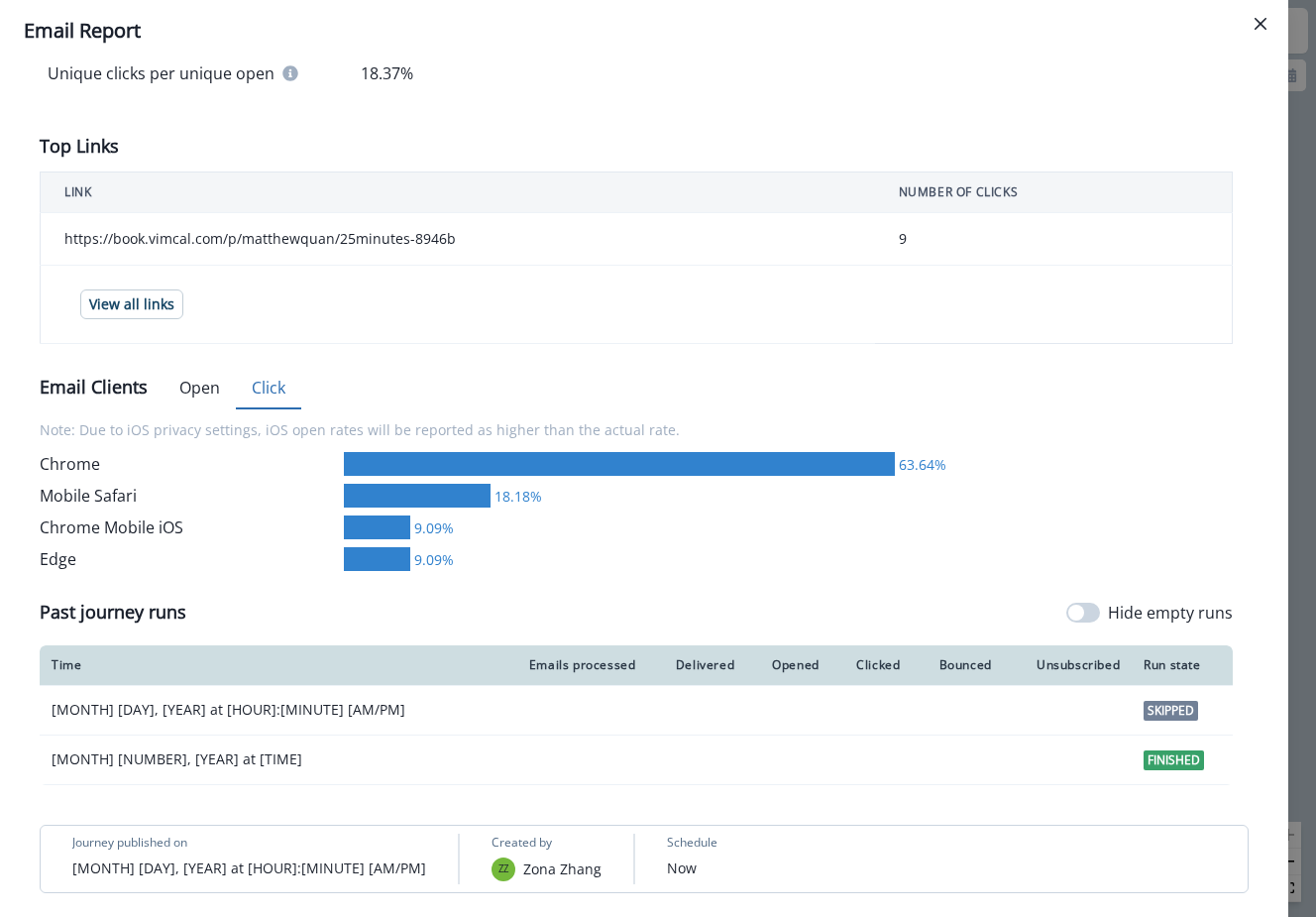 scroll, scrollTop: 646, scrollLeft: 0, axis: vertical 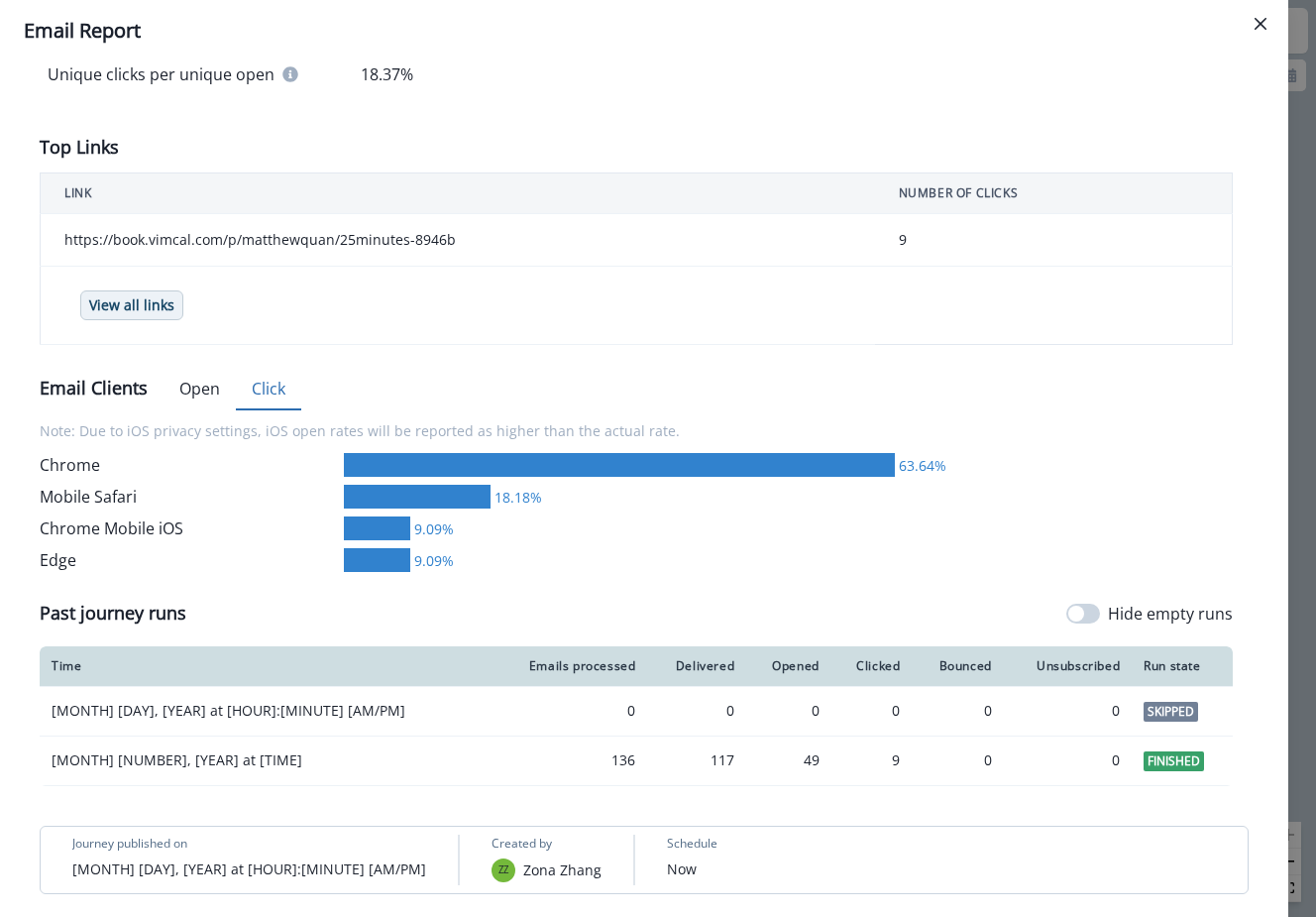 click on "View all links" at bounding box center (132, 305) 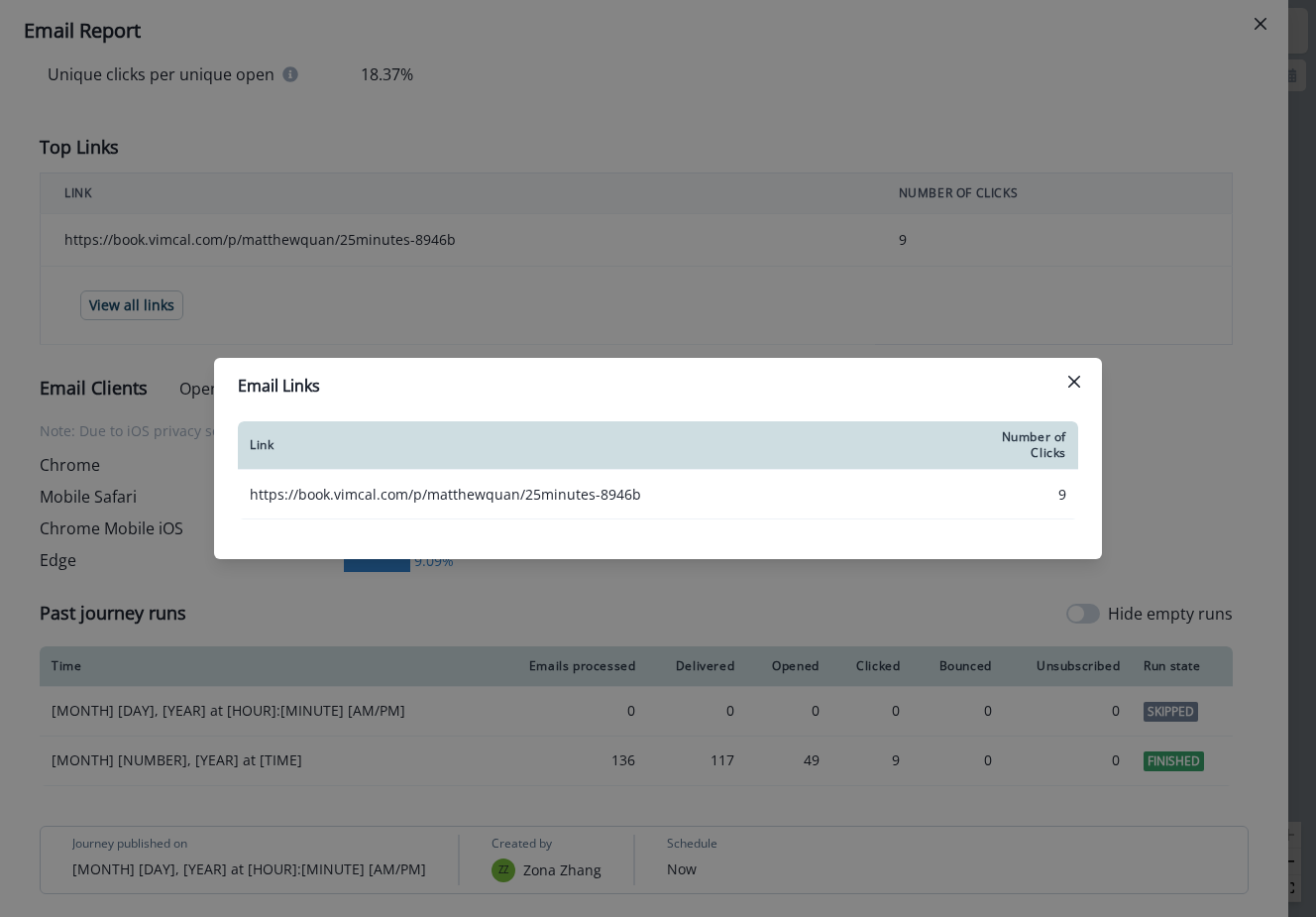 click on "Email Links" at bounding box center [658, 386] 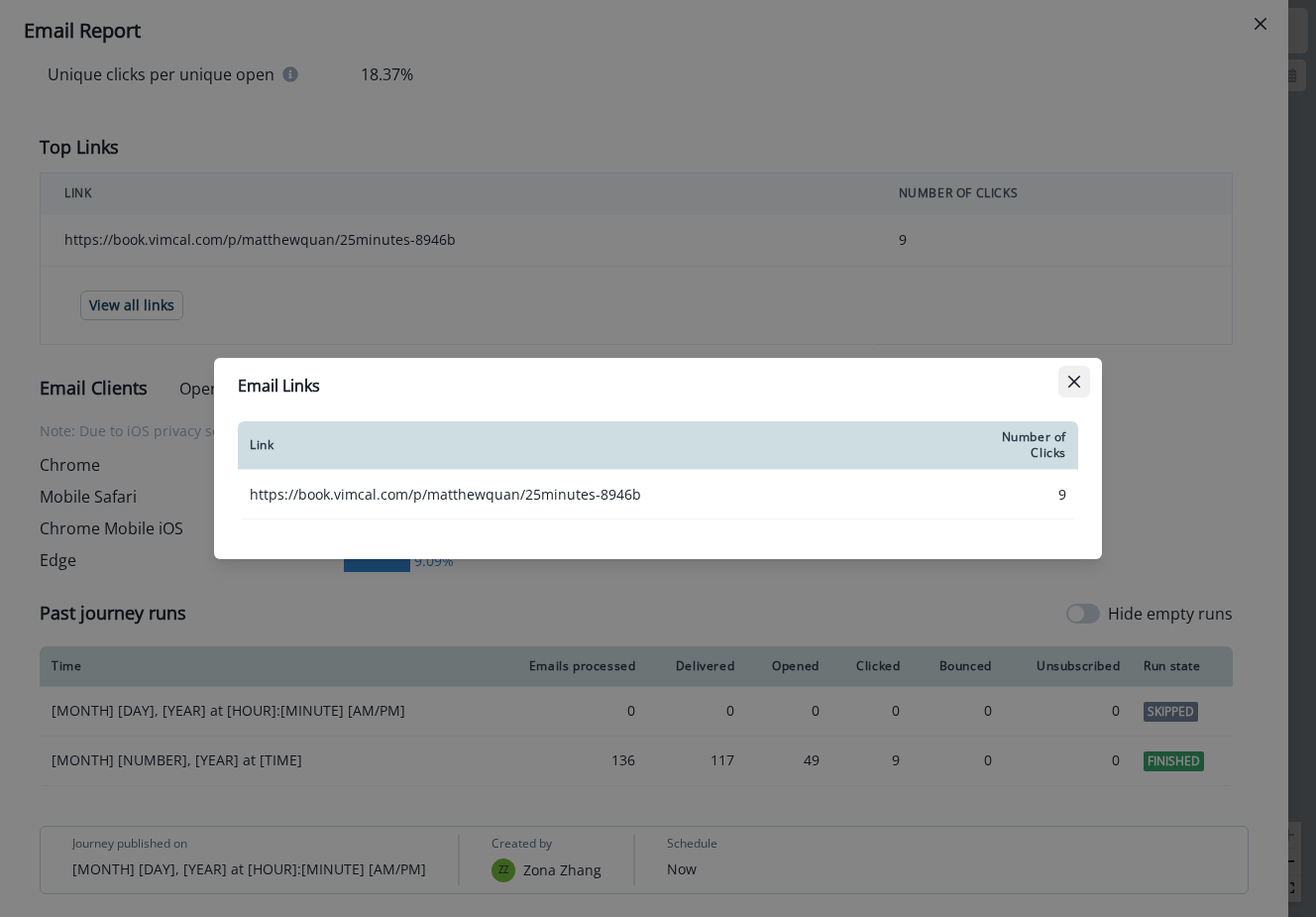 click at bounding box center (1074, 382) 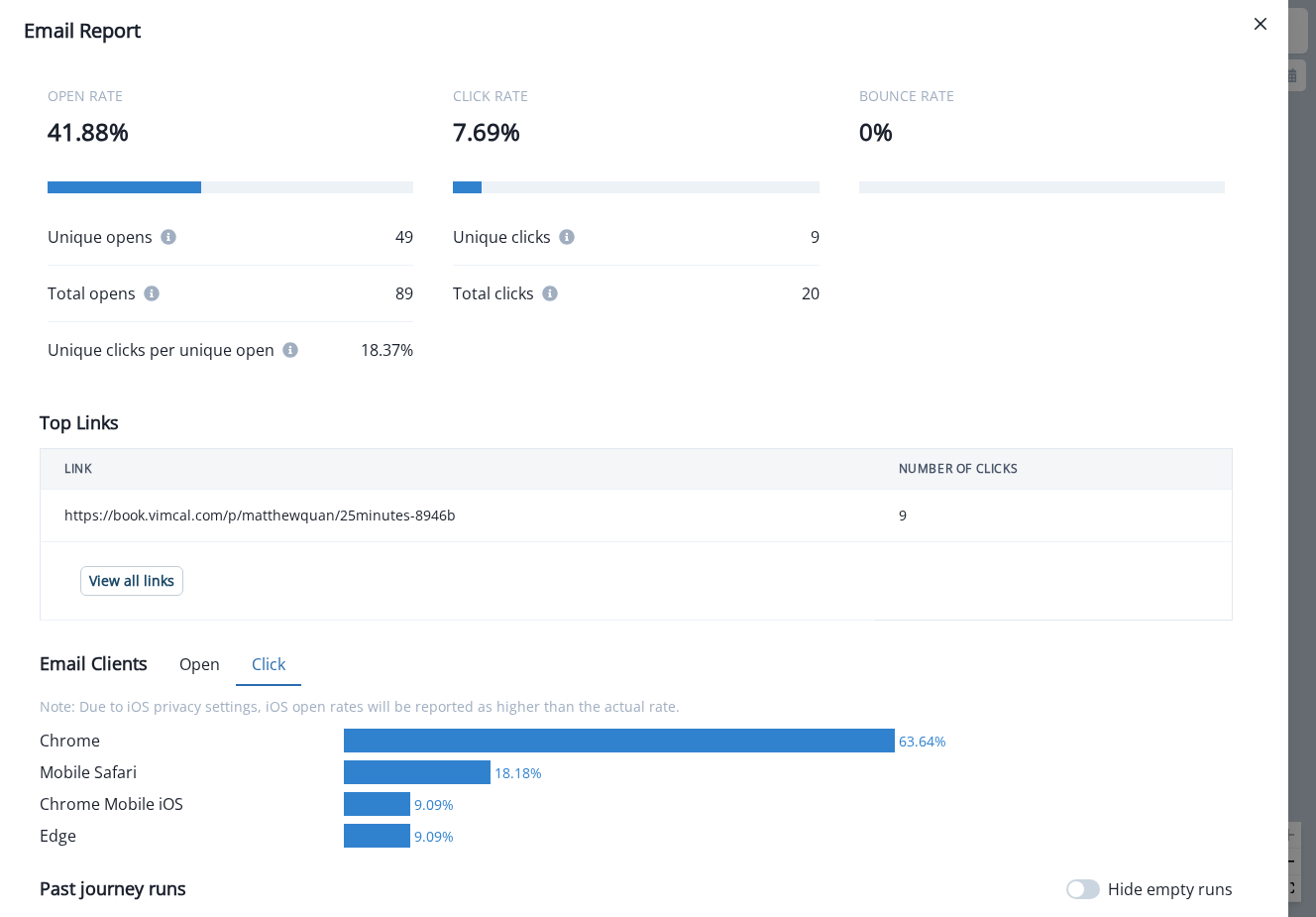 scroll, scrollTop: 0, scrollLeft: 0, axis: both 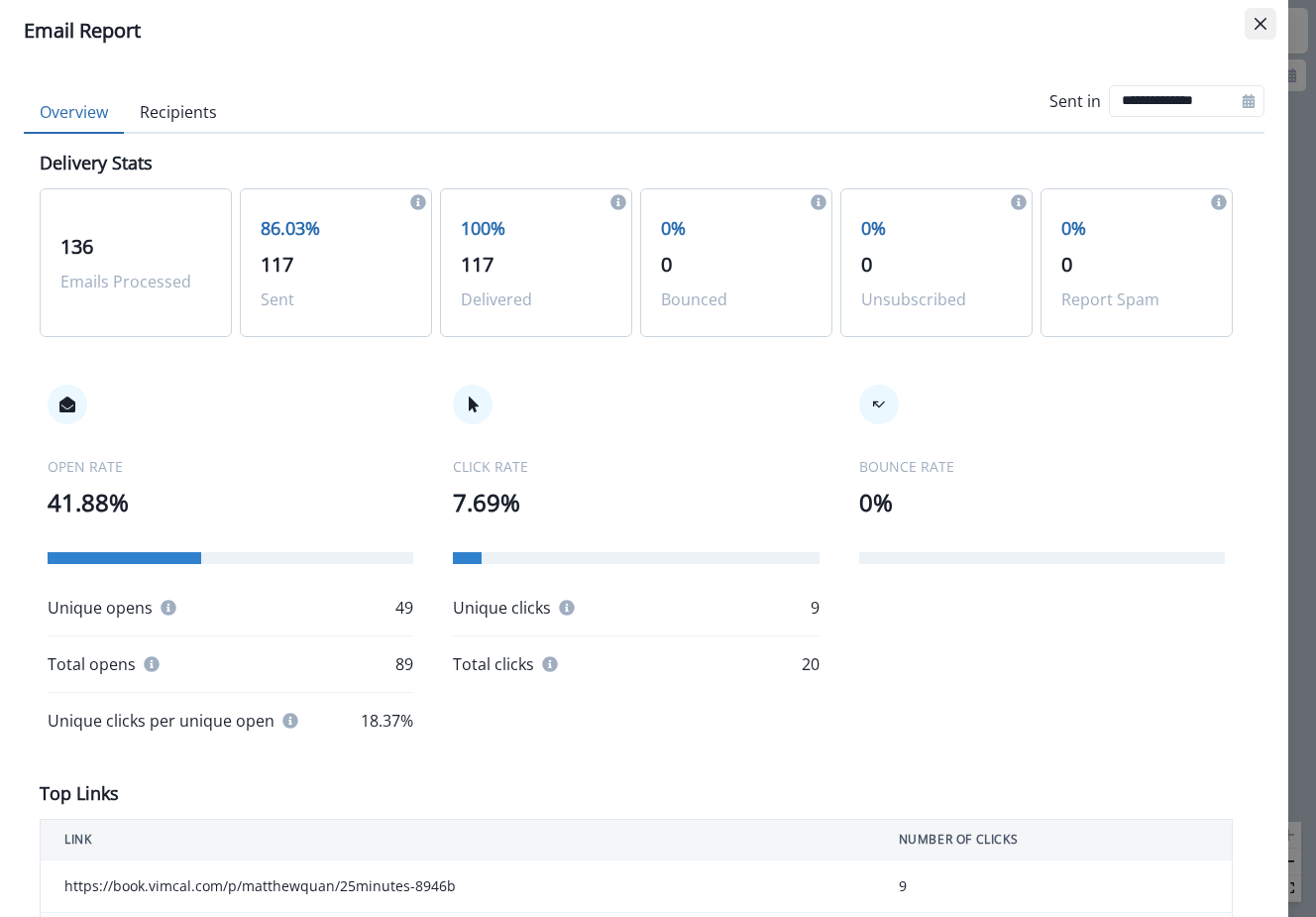 click at bounding box center (1261, 24) 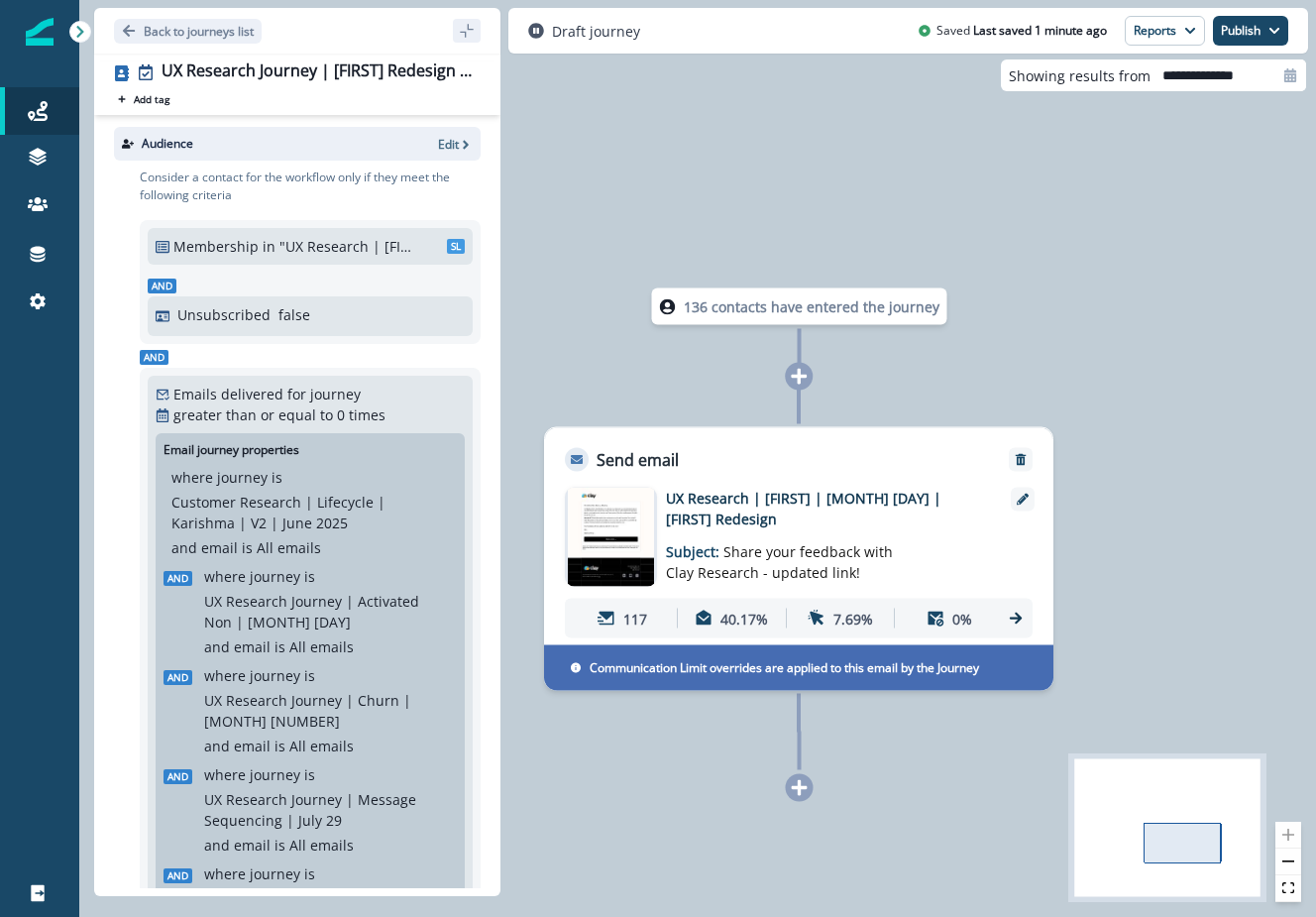 click on "UX Research | Matthew | August 8 | Home Redesign" at bounding box center (824, 509) 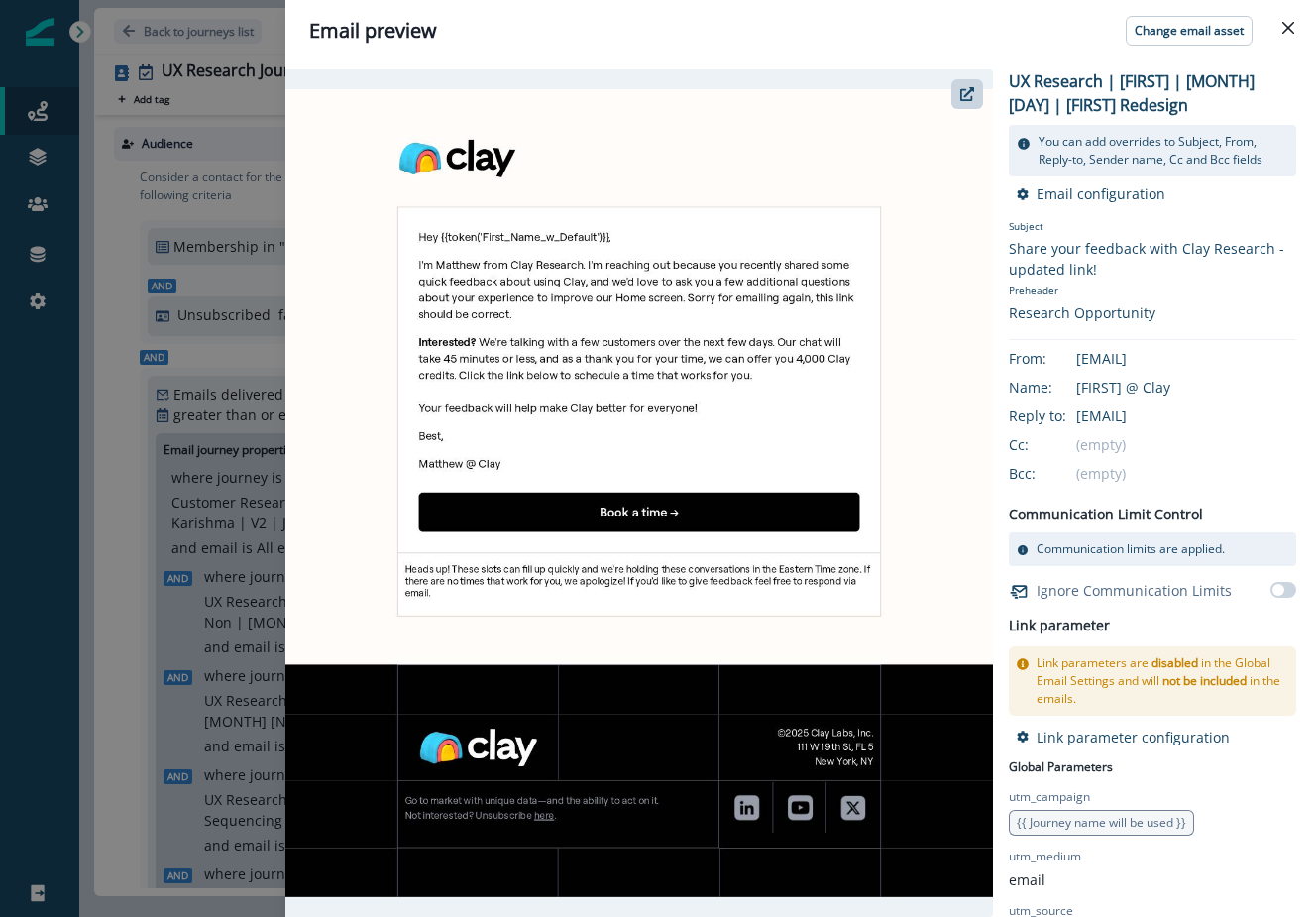 click at bounding box center (639, 493) 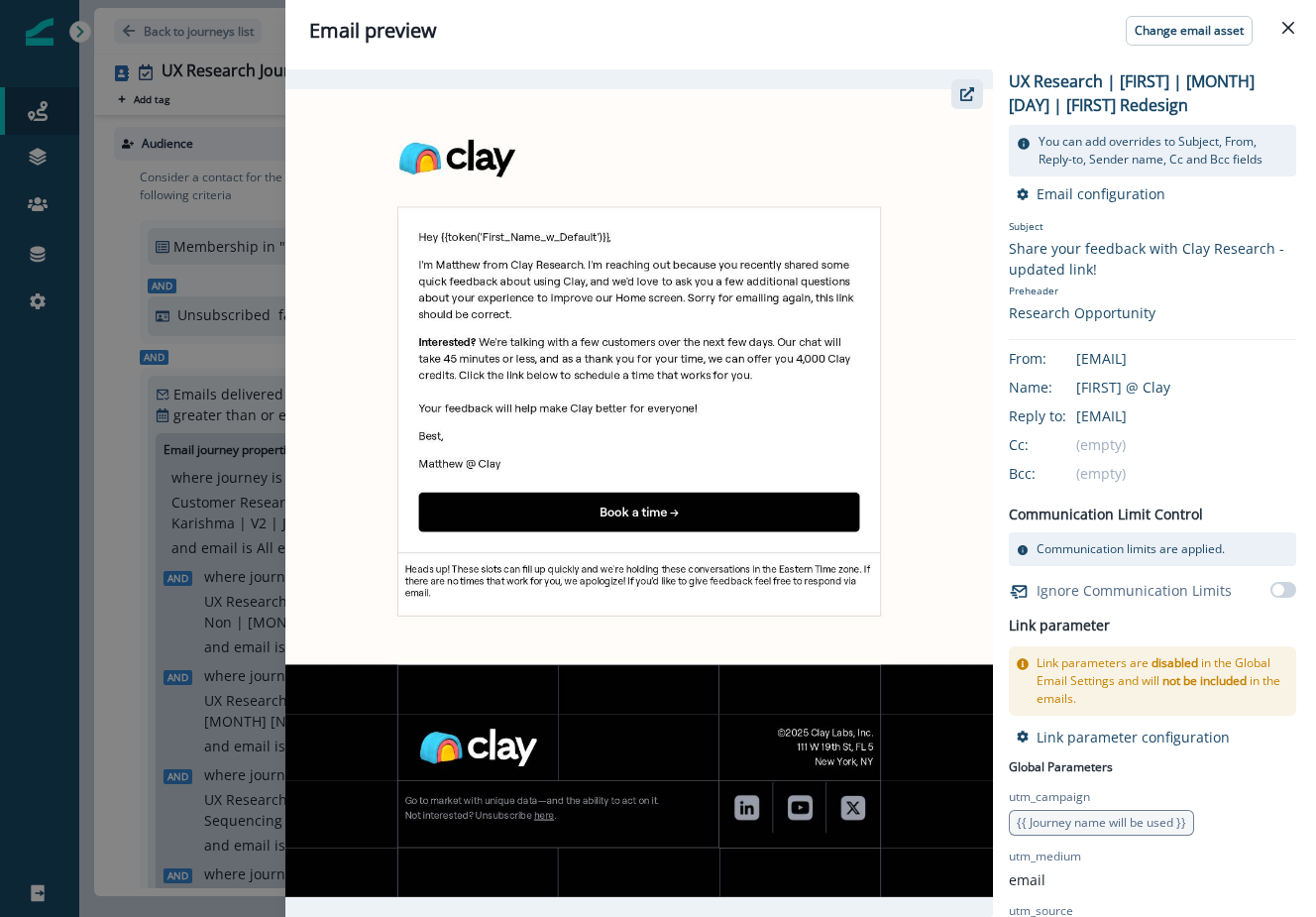click 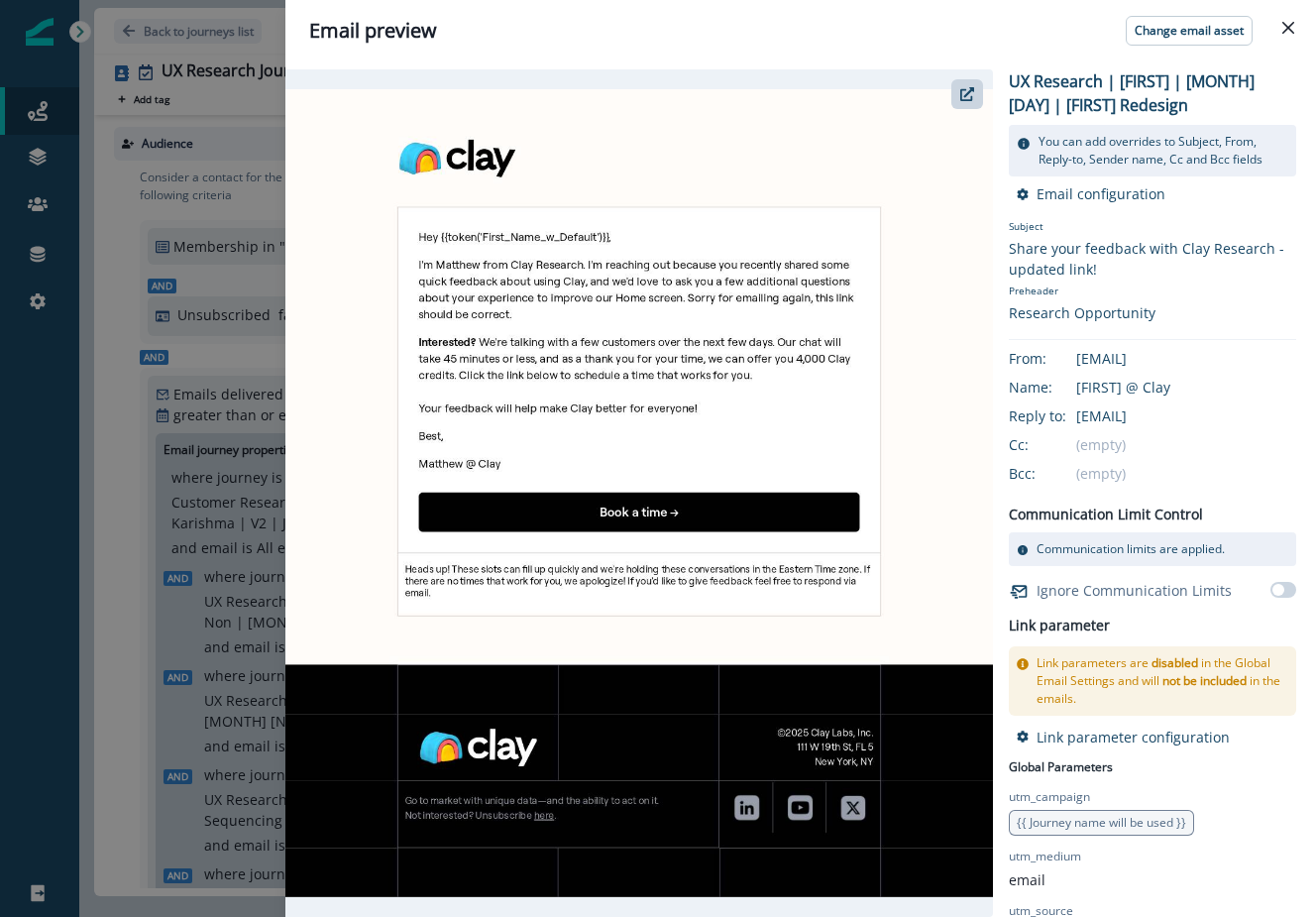 click on "Email preview Change email asset UX Research | Matthew | August 8 | Home Redesign You can add overrides to Subject, From, Reply-to, Sender name, Cc and Bcc fields Email configuration Subject Share your feedback with Clay Research - updated link! Preheader Research Opportunity From: friends@clay.com Name: Matthew @ Clay Reply to: matthew@clay.com Cc: (empty) Bcc: (empty) Communication Limit Control Communication limits are applied. Ignore Communication Limits Link parameter Link parameters are   disabled   in the Global Email Settings and will   not be included   in the emails. Link parameter configuration Global Parameters utm_campaign {{ Journey name will be used }} utm_medium email utm_source inflection utm_content {{ Email asset name will be used }} Asset Parameters Email Parameters" at bounding box center [658, 458] 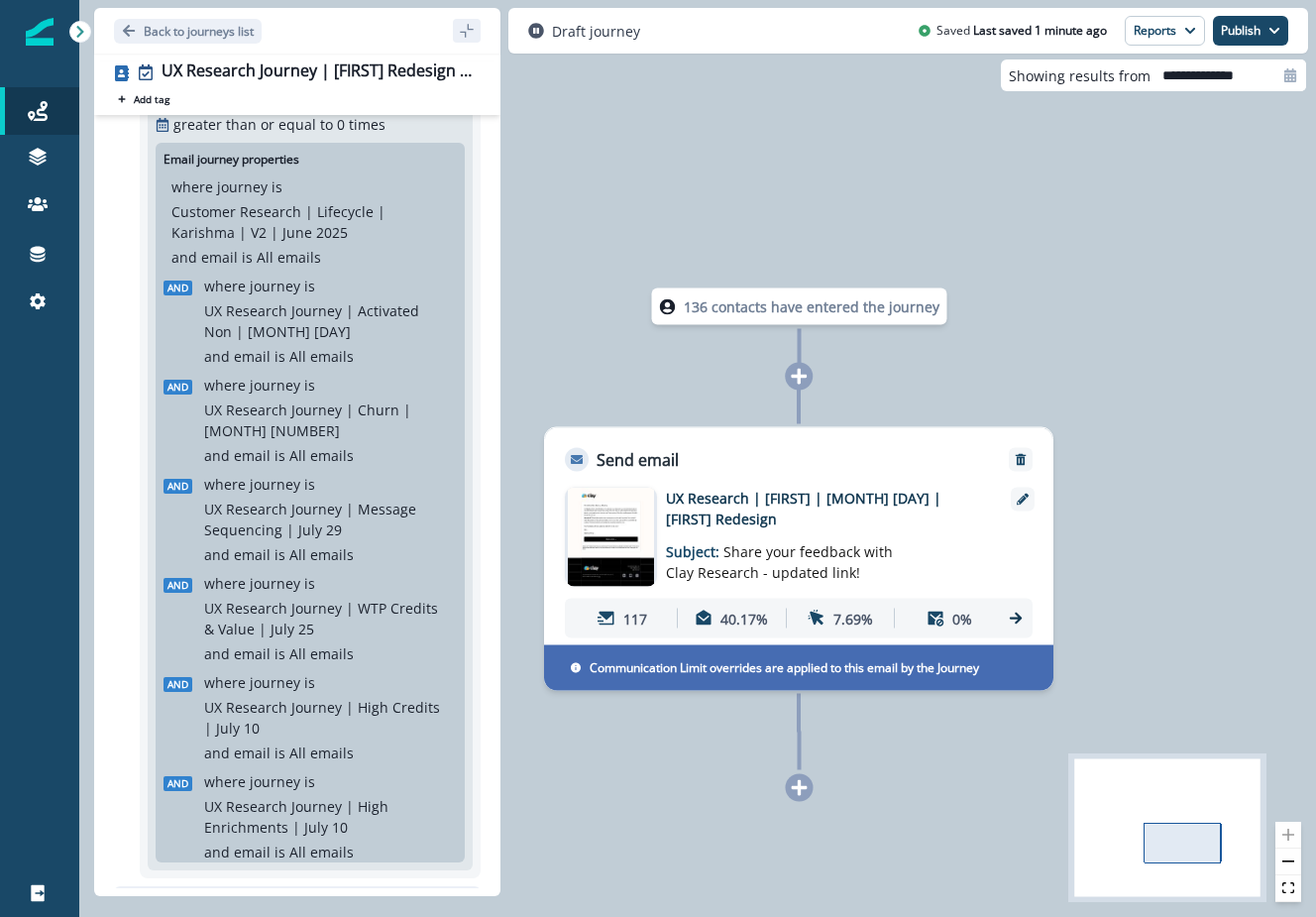 scroll, scrollTop: 698, scrollLeft: 0, axis: vertical 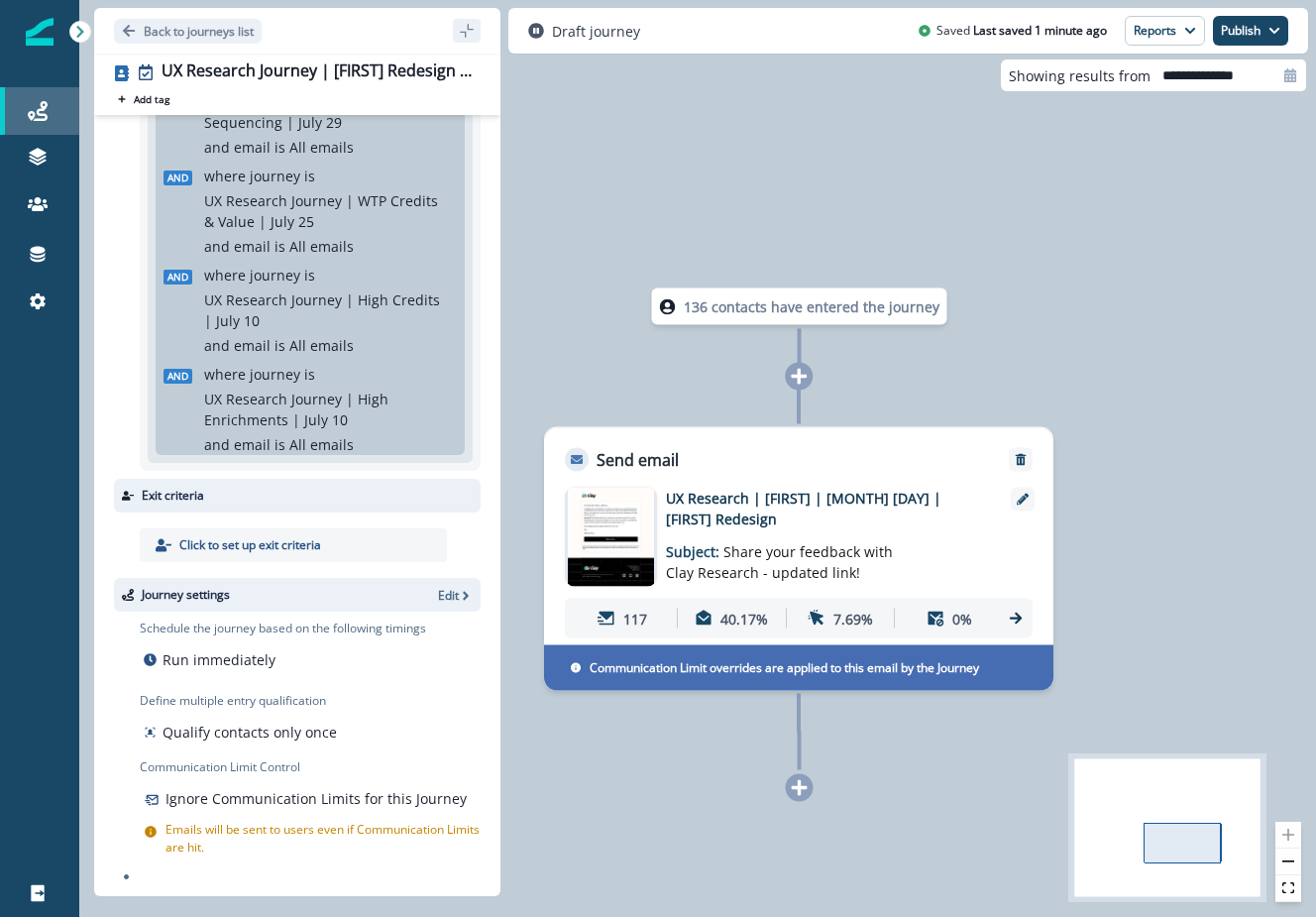 click 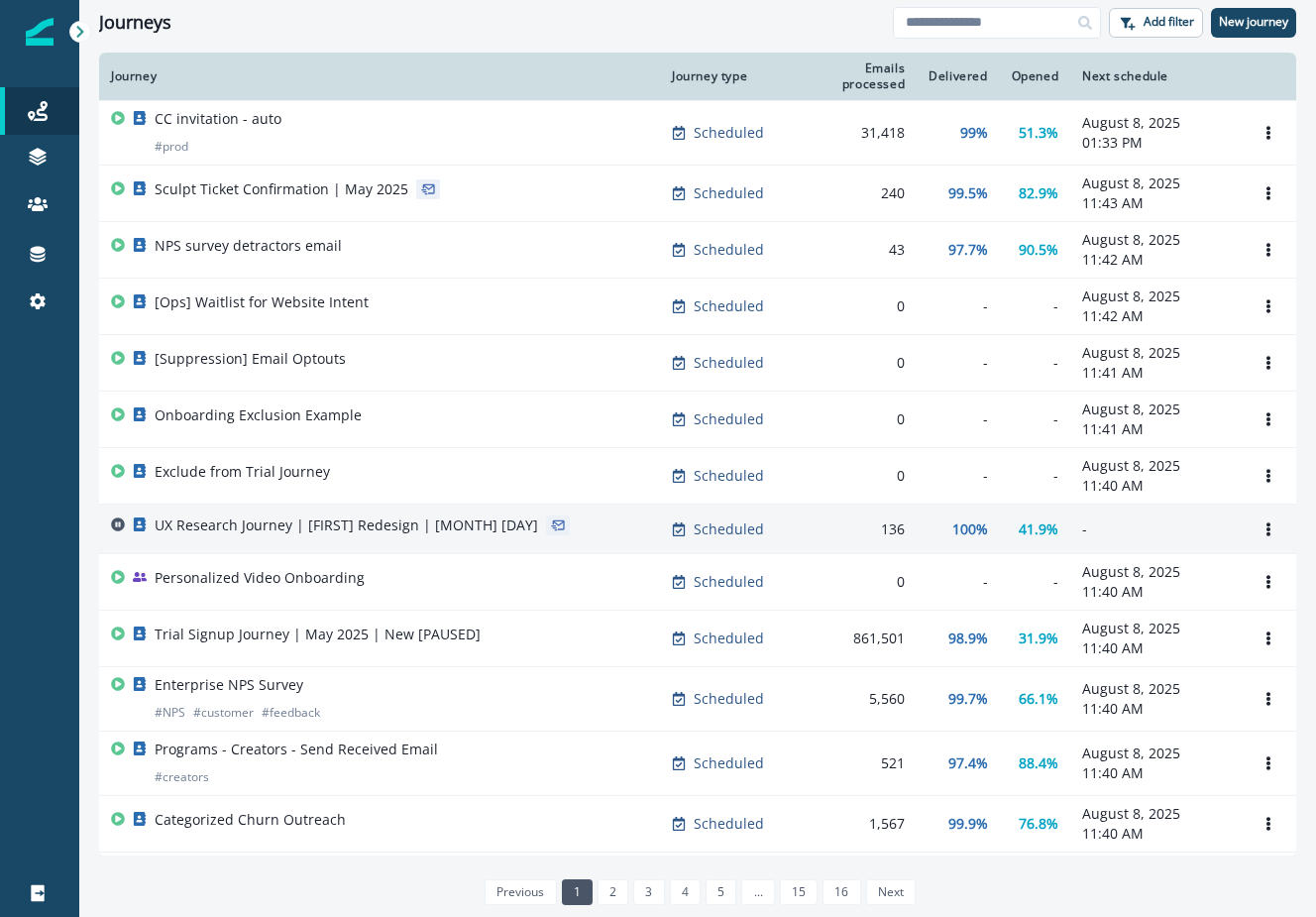 click on "UX Research Journey | Home Redesign | July 8" at bounding box center (380, 529) 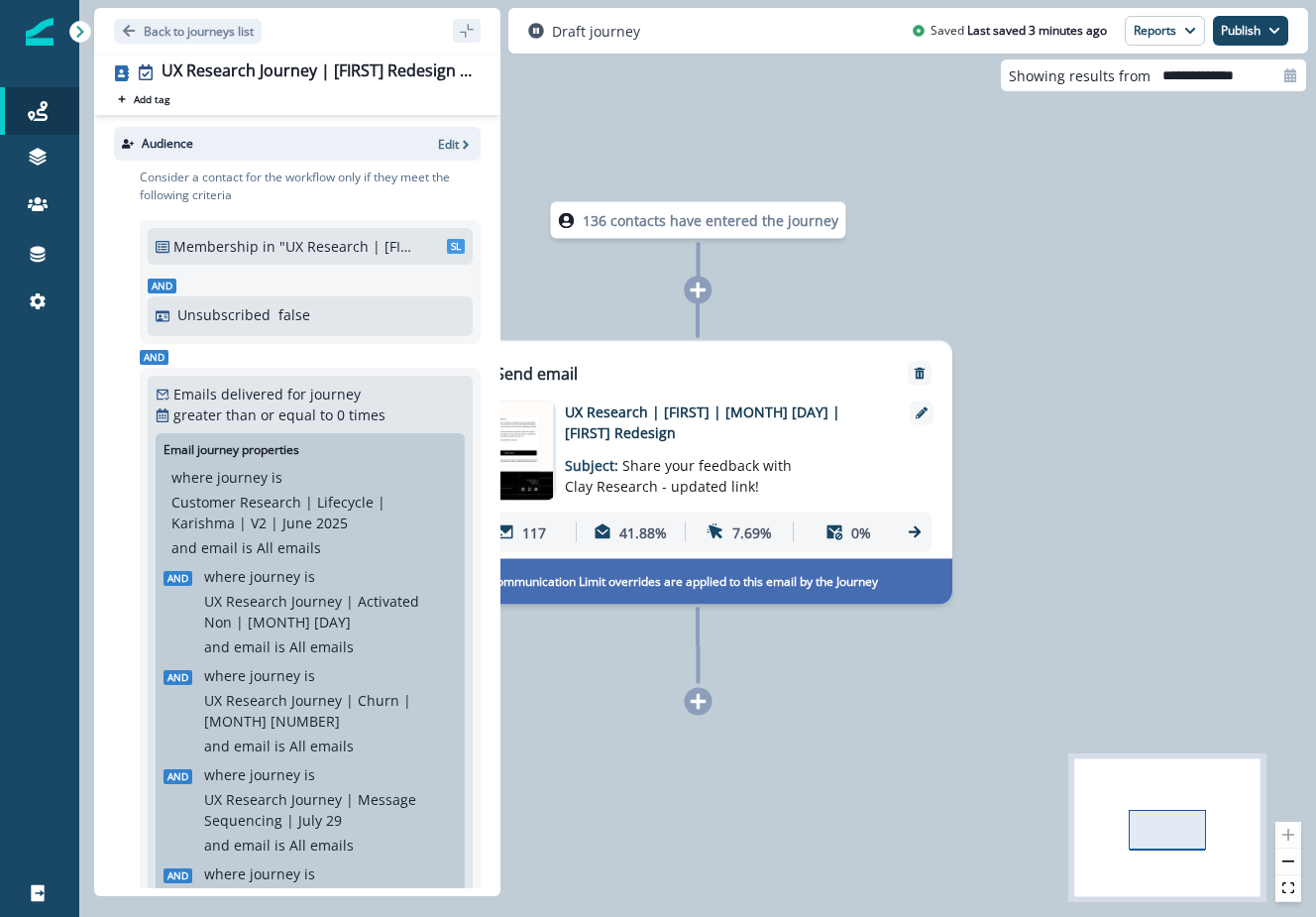 scroll, scrollTop: 698, scrollLeft: 0, axis: vertical 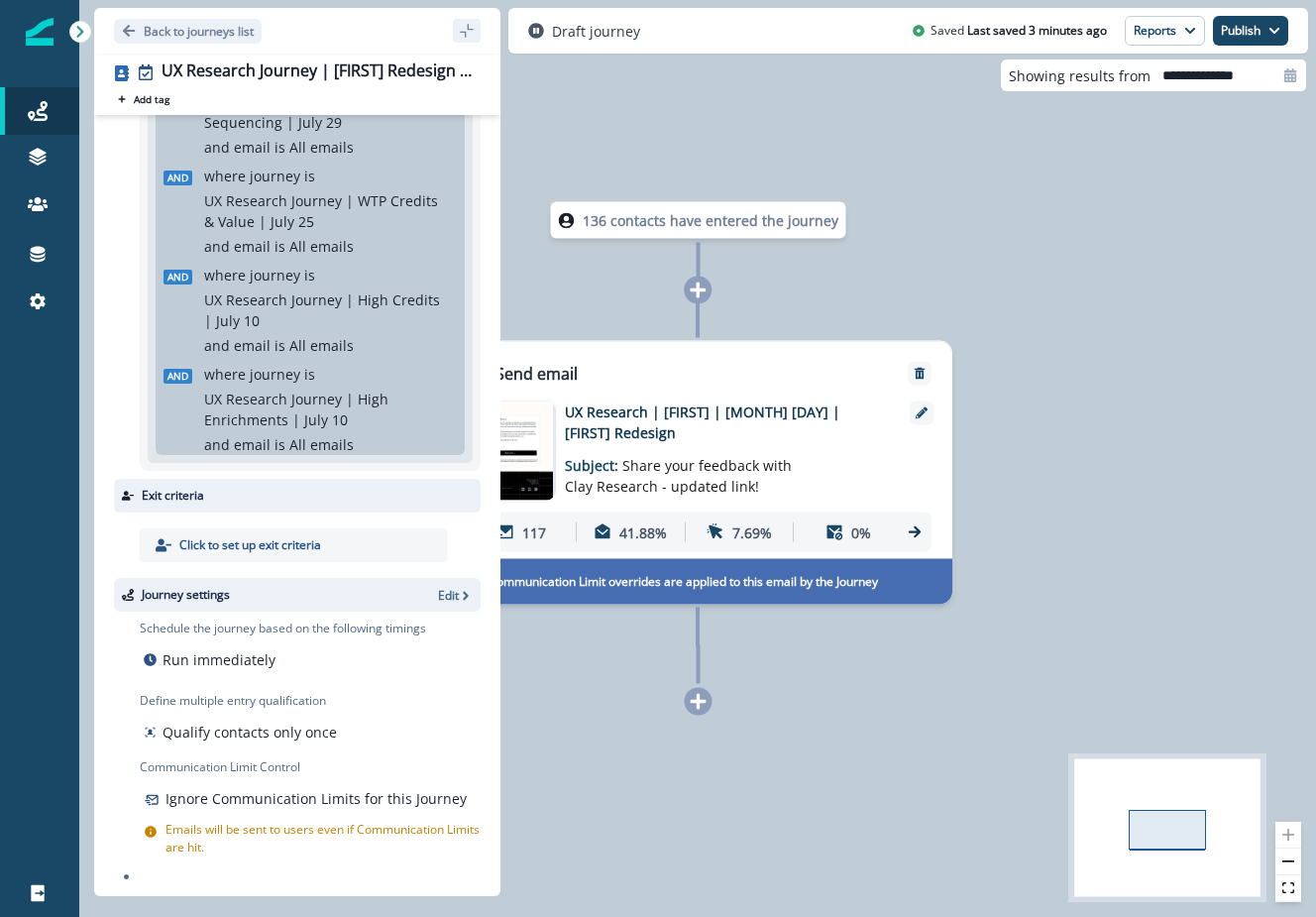 click on "Last saved 3 minutes ago" at bounding box center [1037, 31] 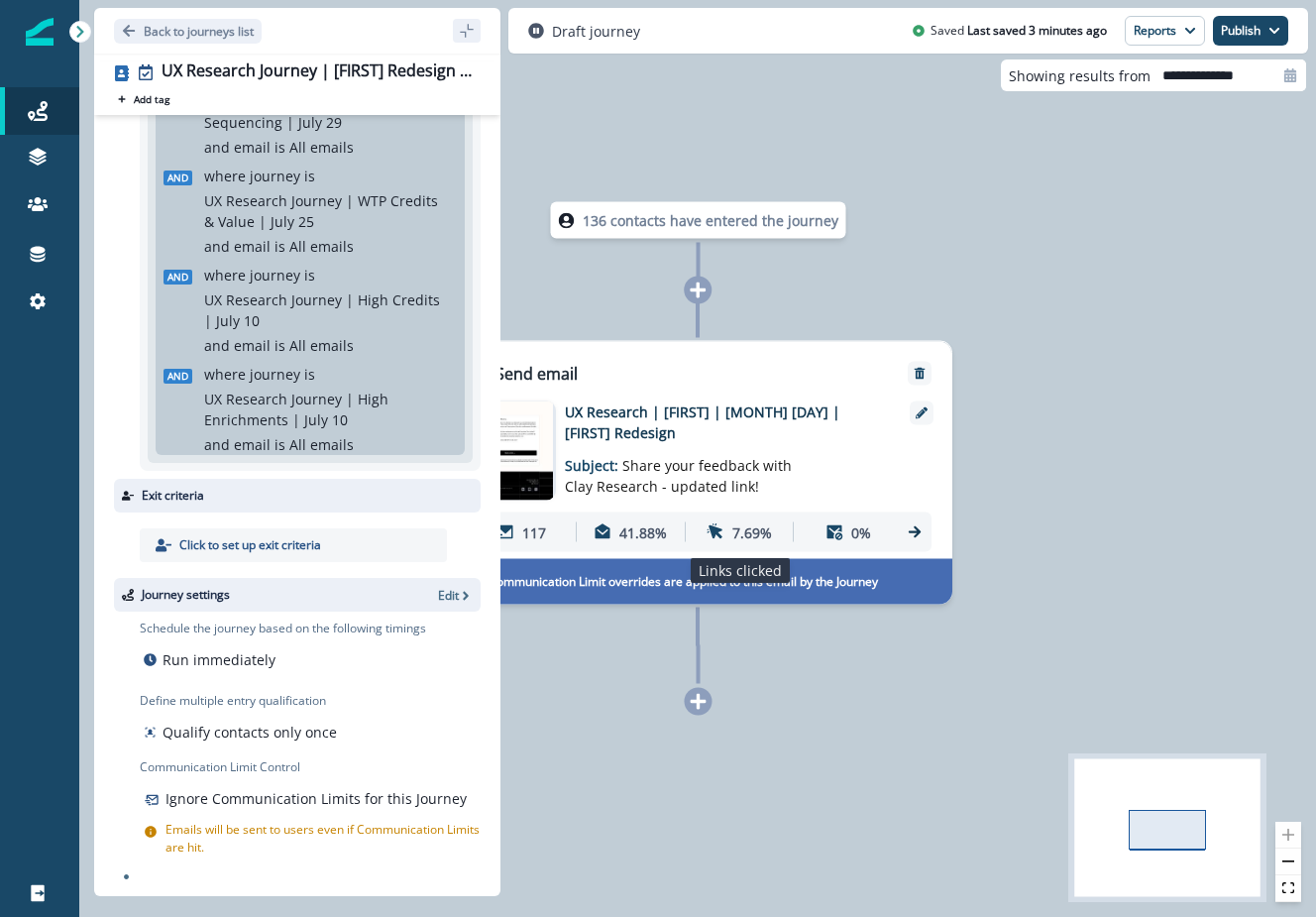 click on "7.69%" at bounding box center (739, 531) 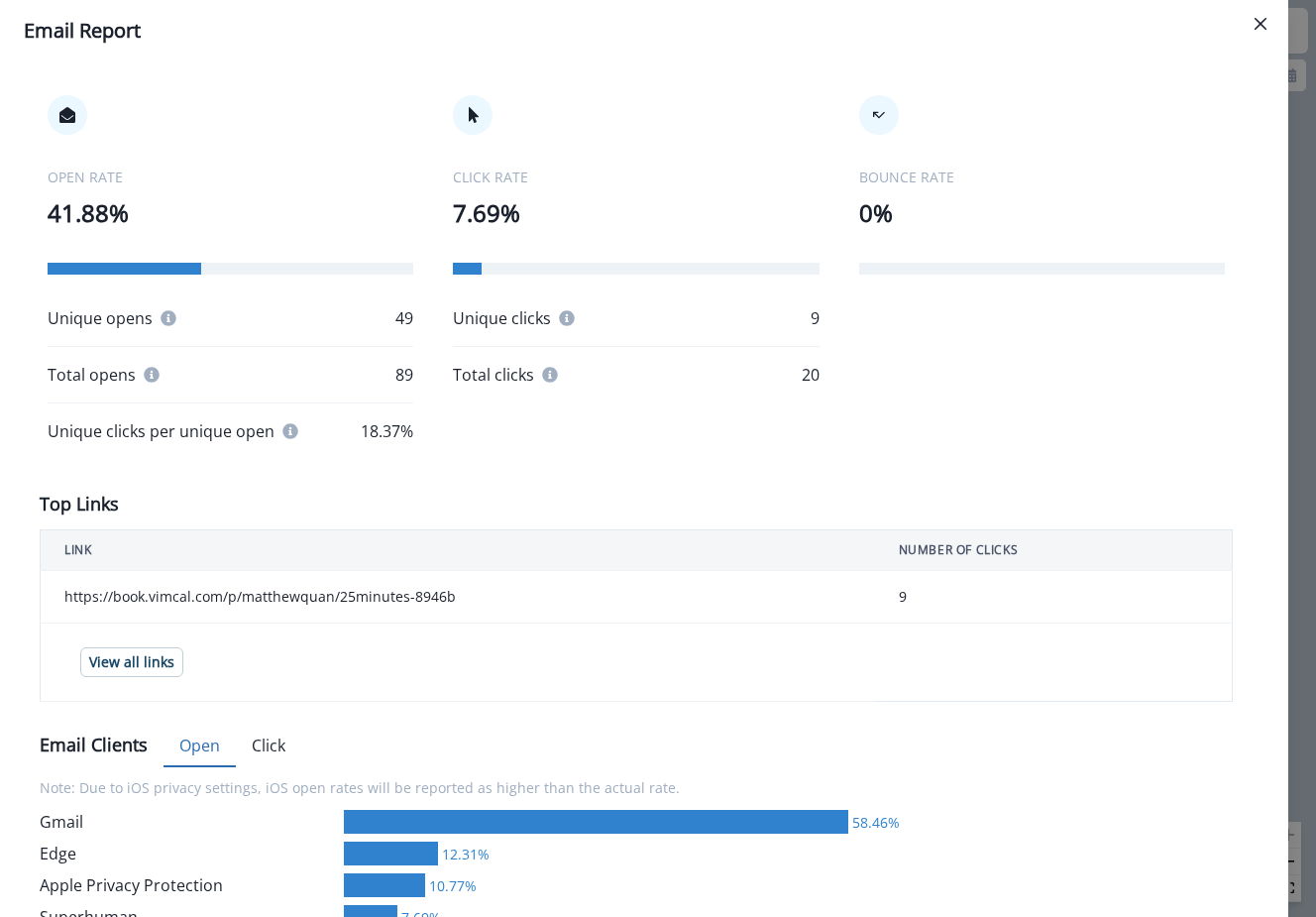 scroll, scrollTop: 0, scrollLeft: 0, axis: both 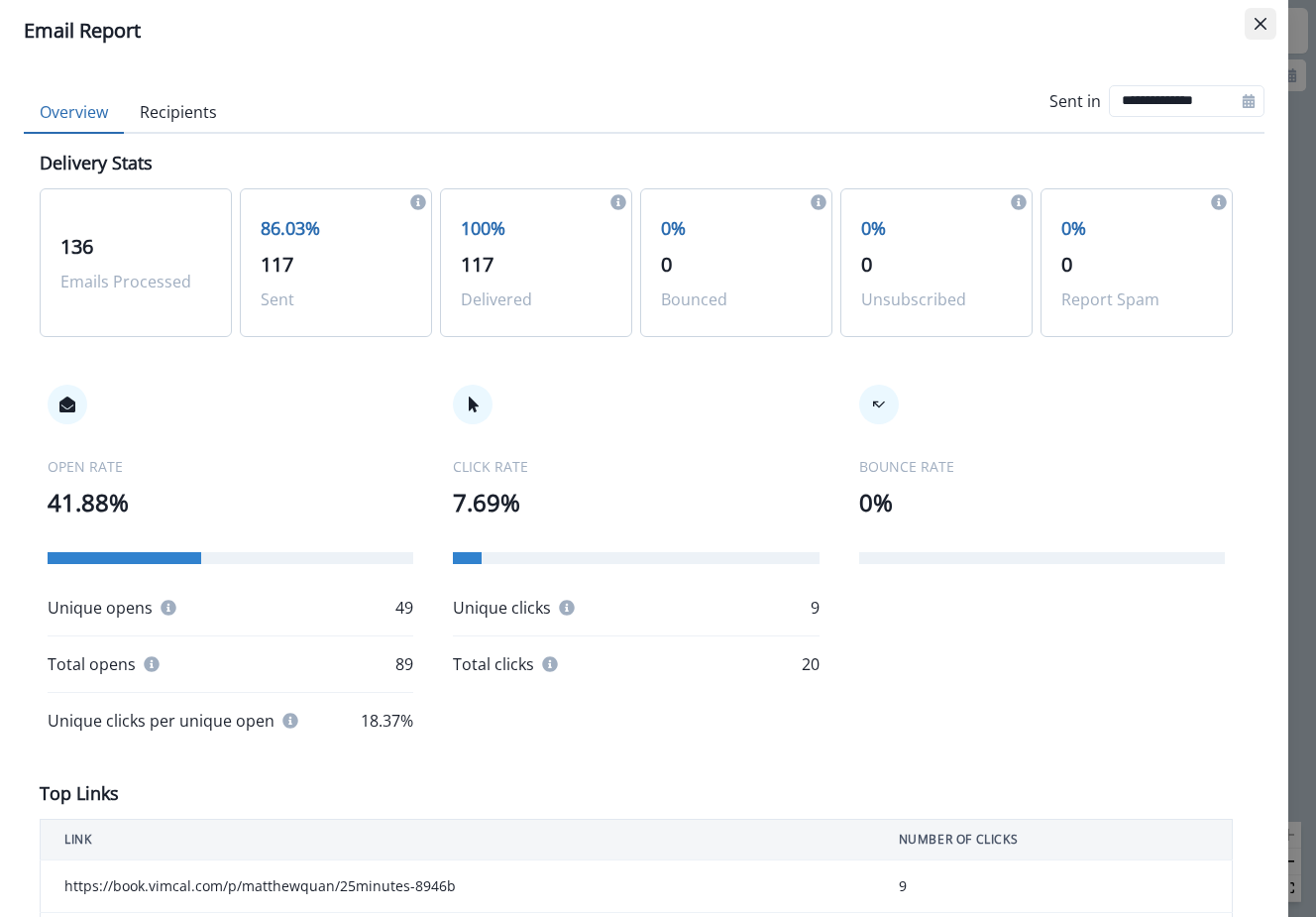 click 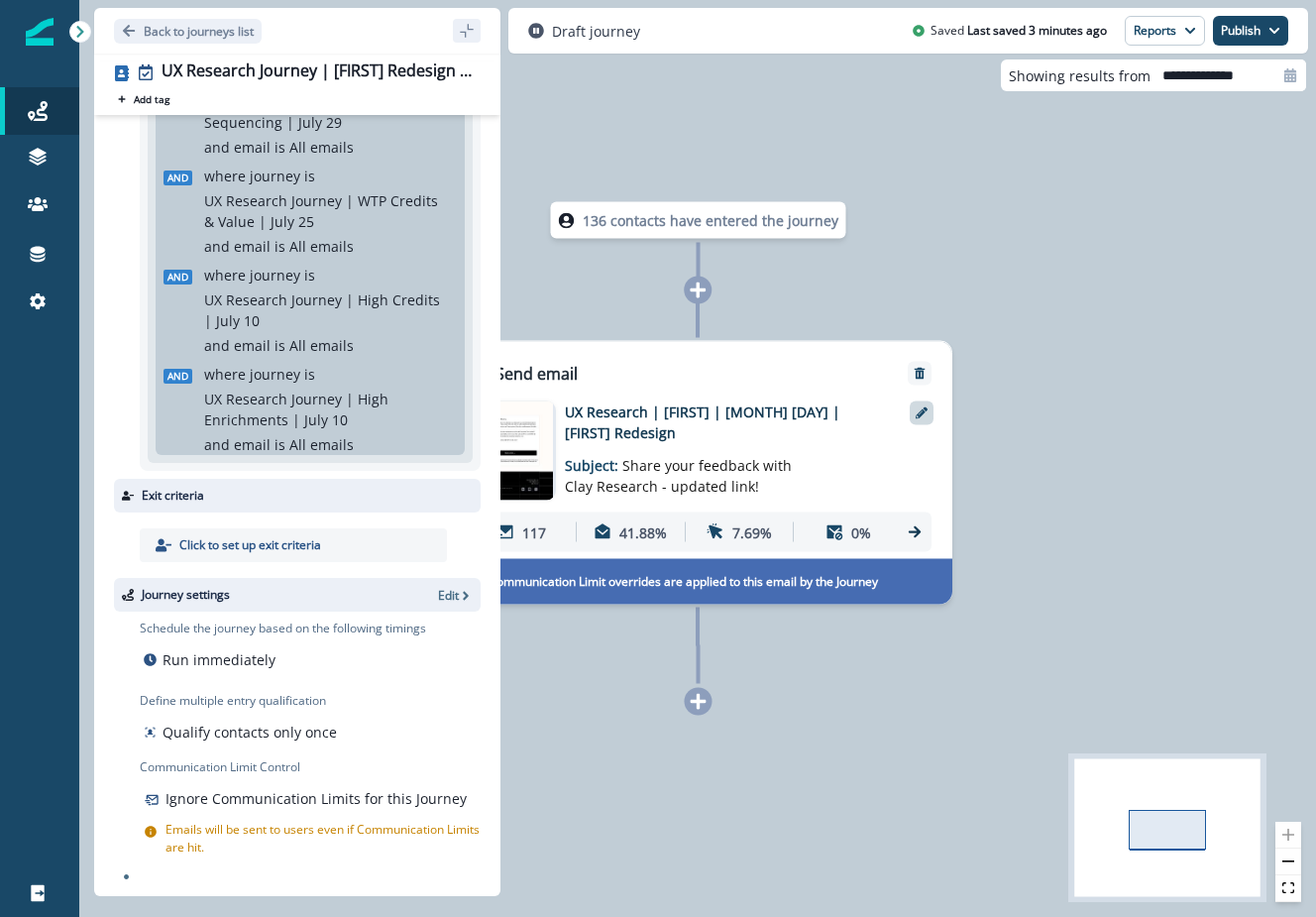 click 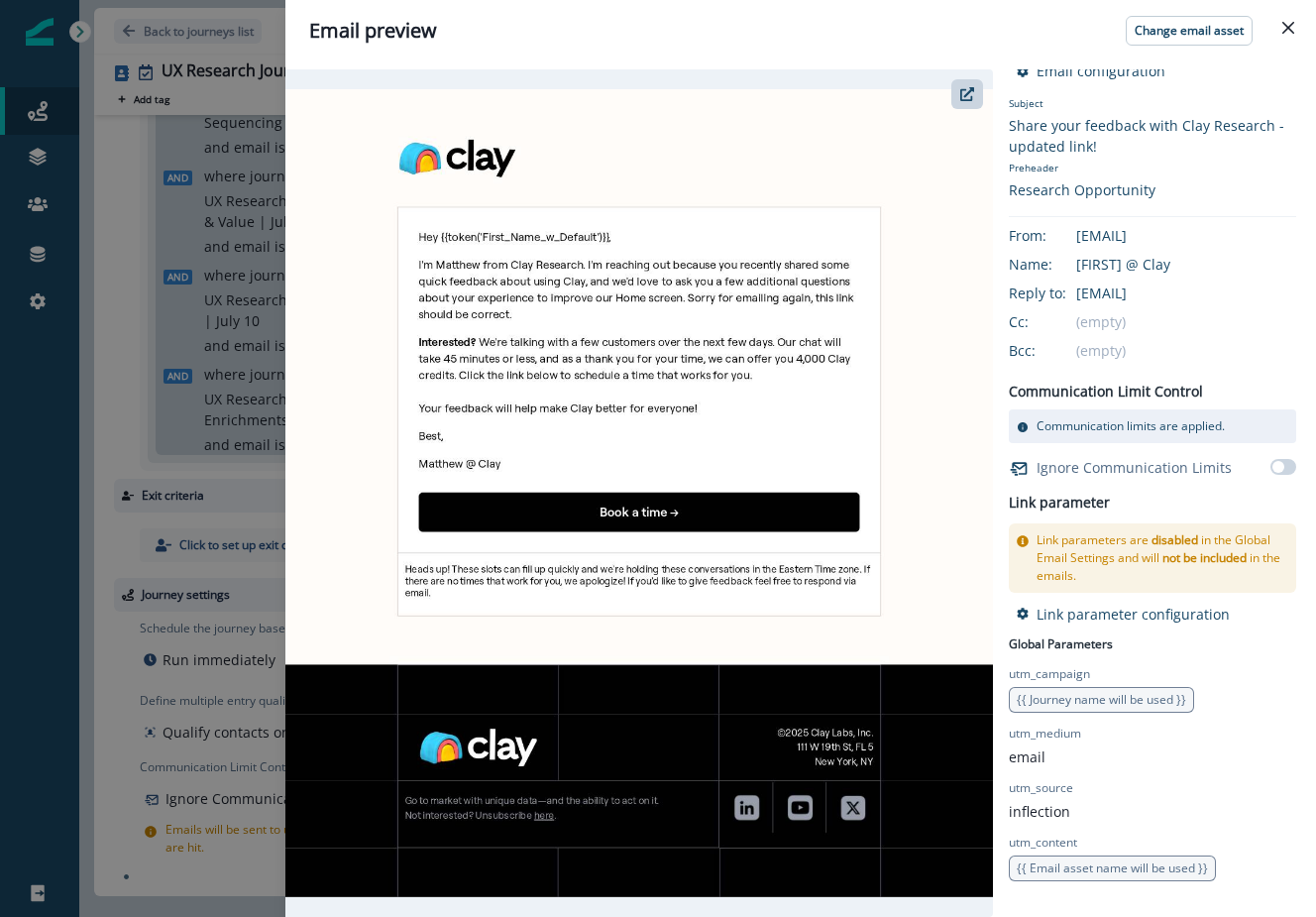 scroll, scrollTop: 0, scrollLeft: 0, axis: both 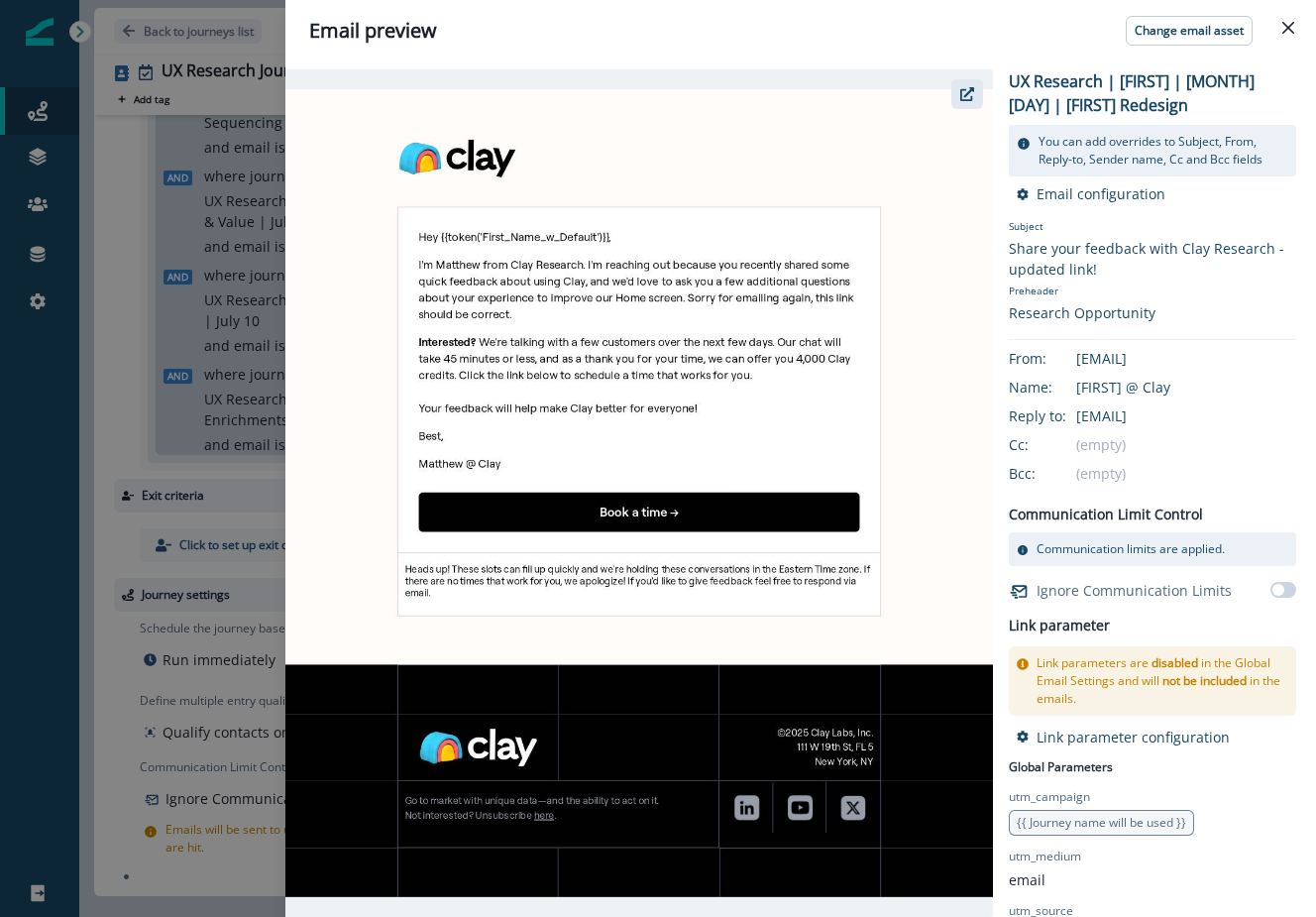 click 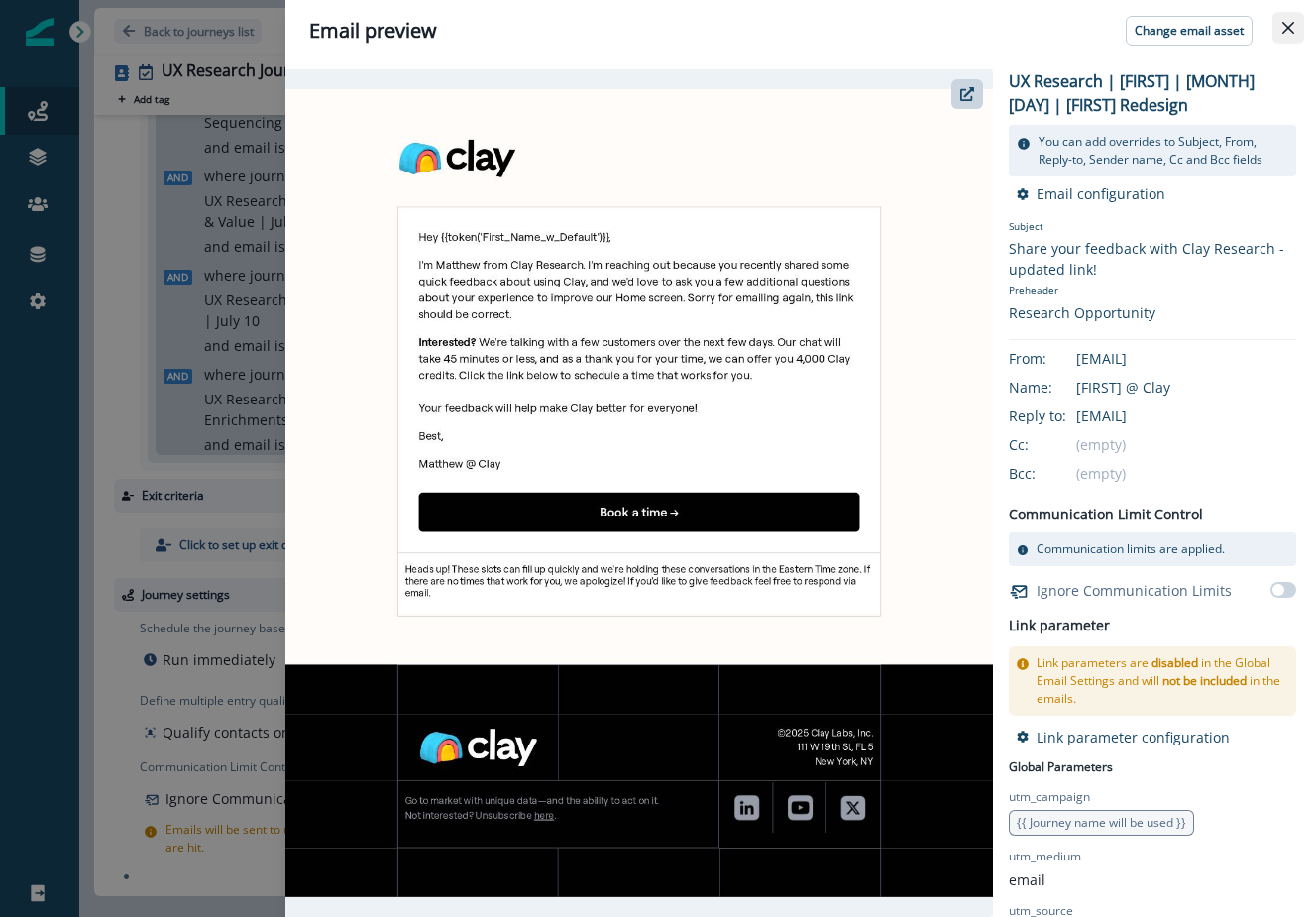 click 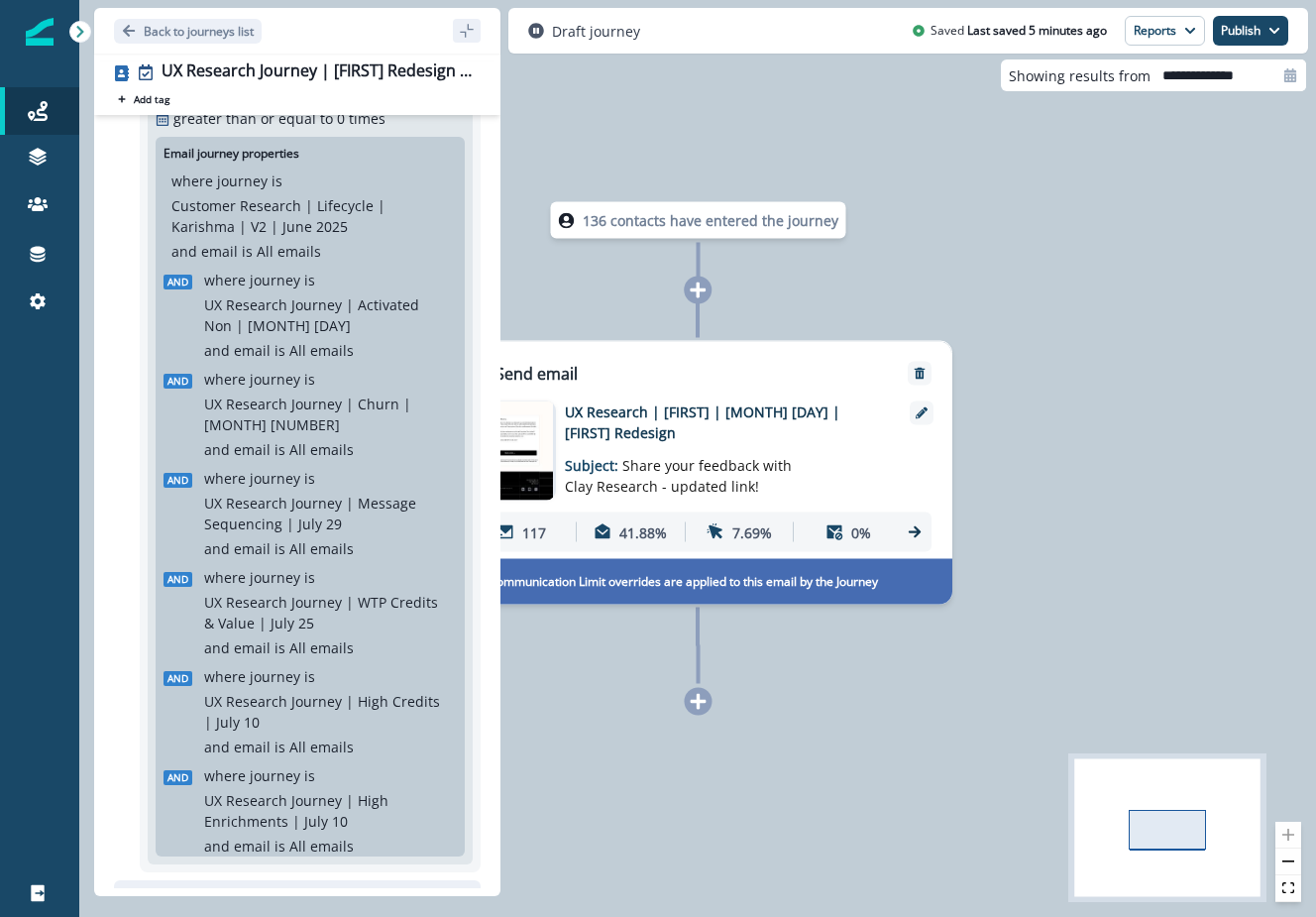 scroll, scrollTop: 0, scrollLeft: 0, axis: both 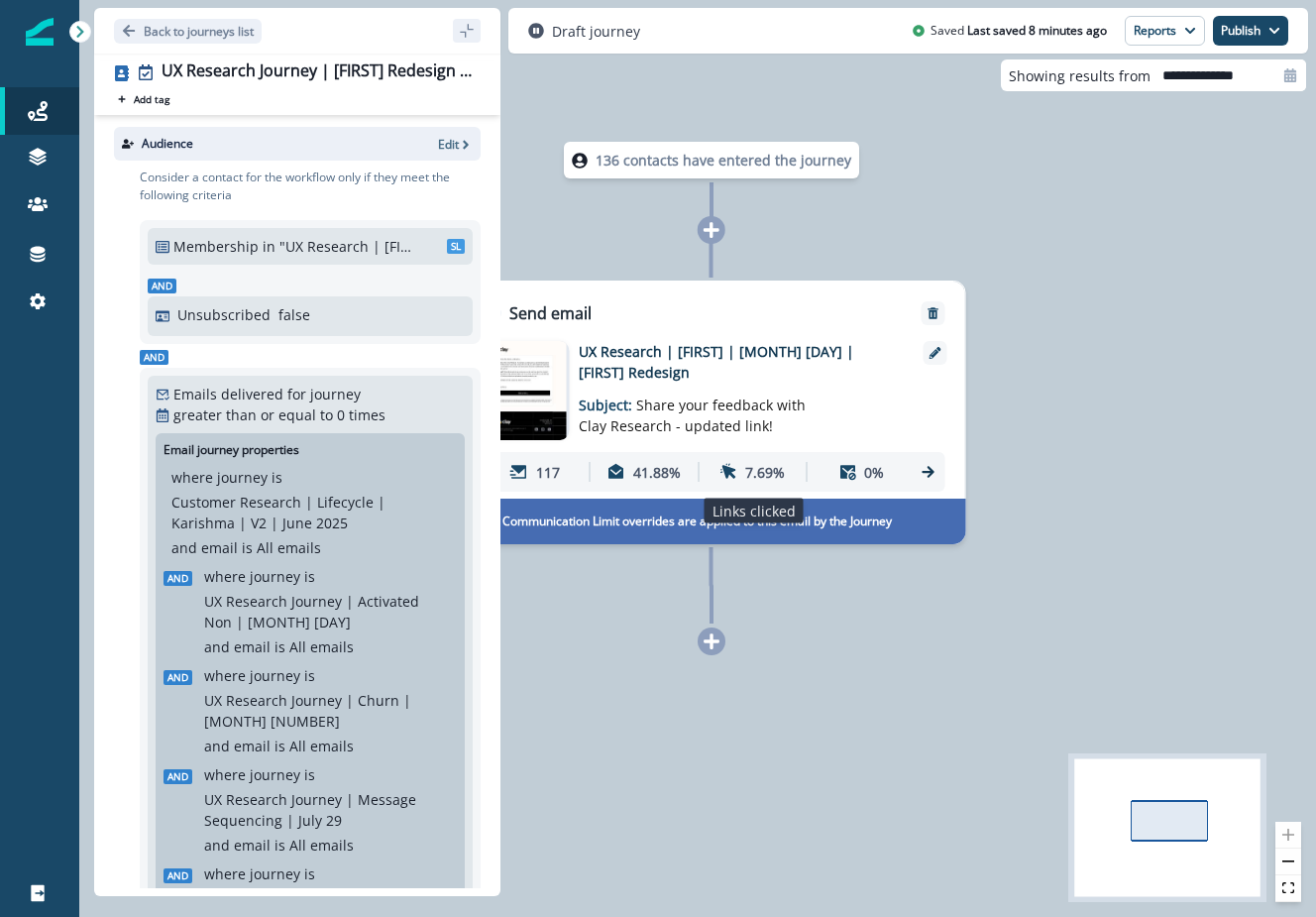 click on "7.69%" at bounding box center (765, 472) 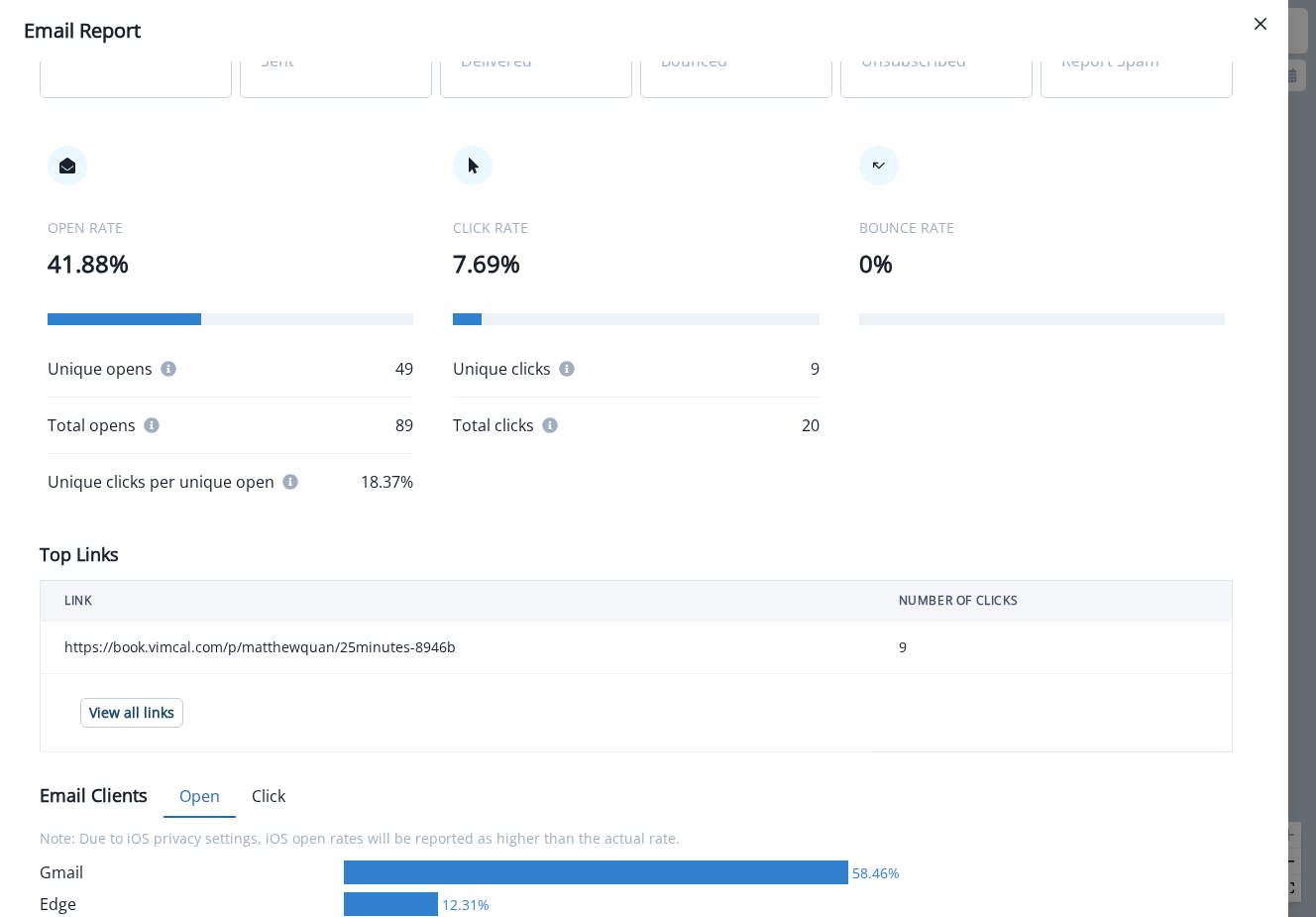 scroll, scrollTop: 250, scrollLeft: 0, axis: vertical 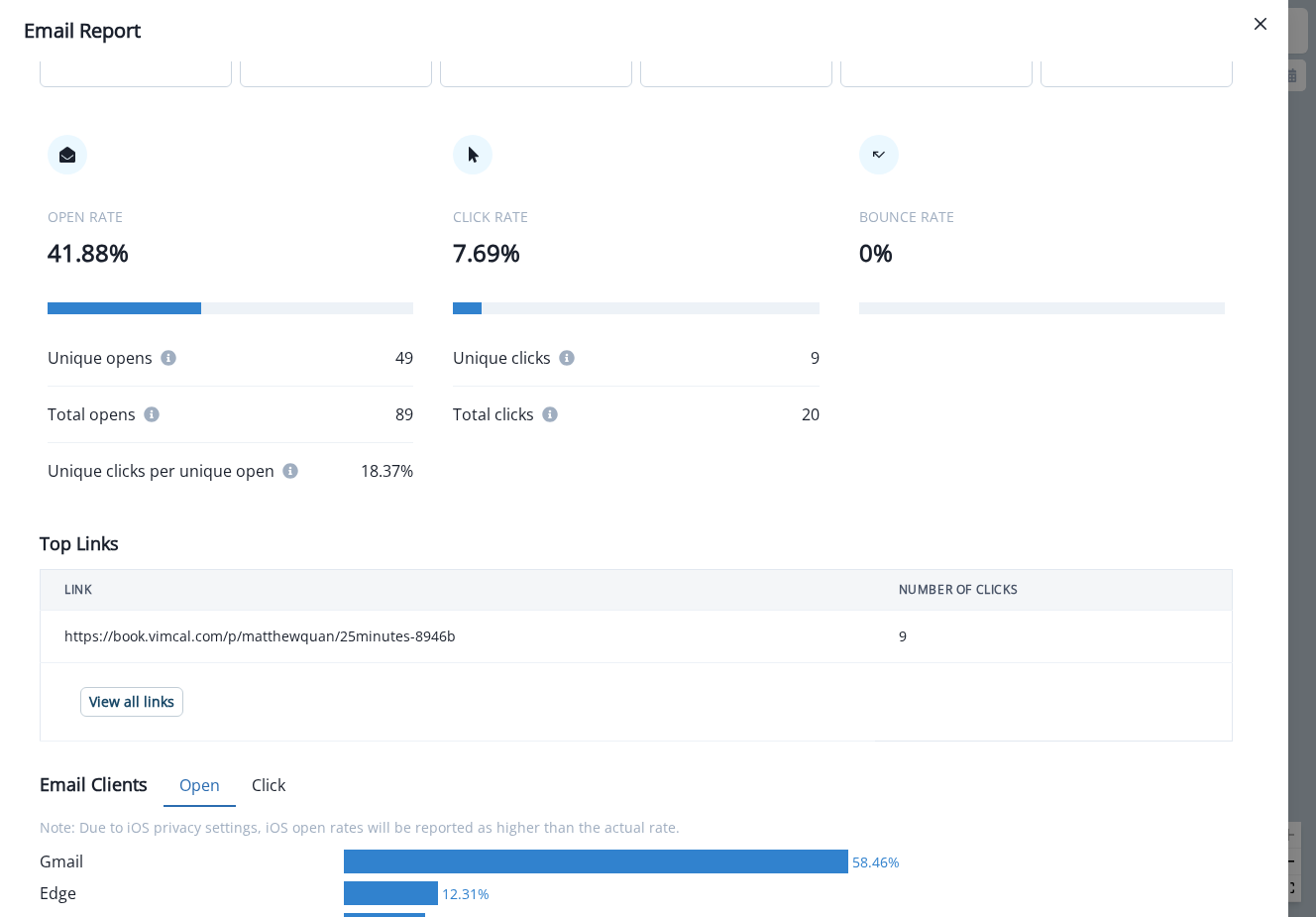 click on "Unique clicks" at bounding box center [501, 358] 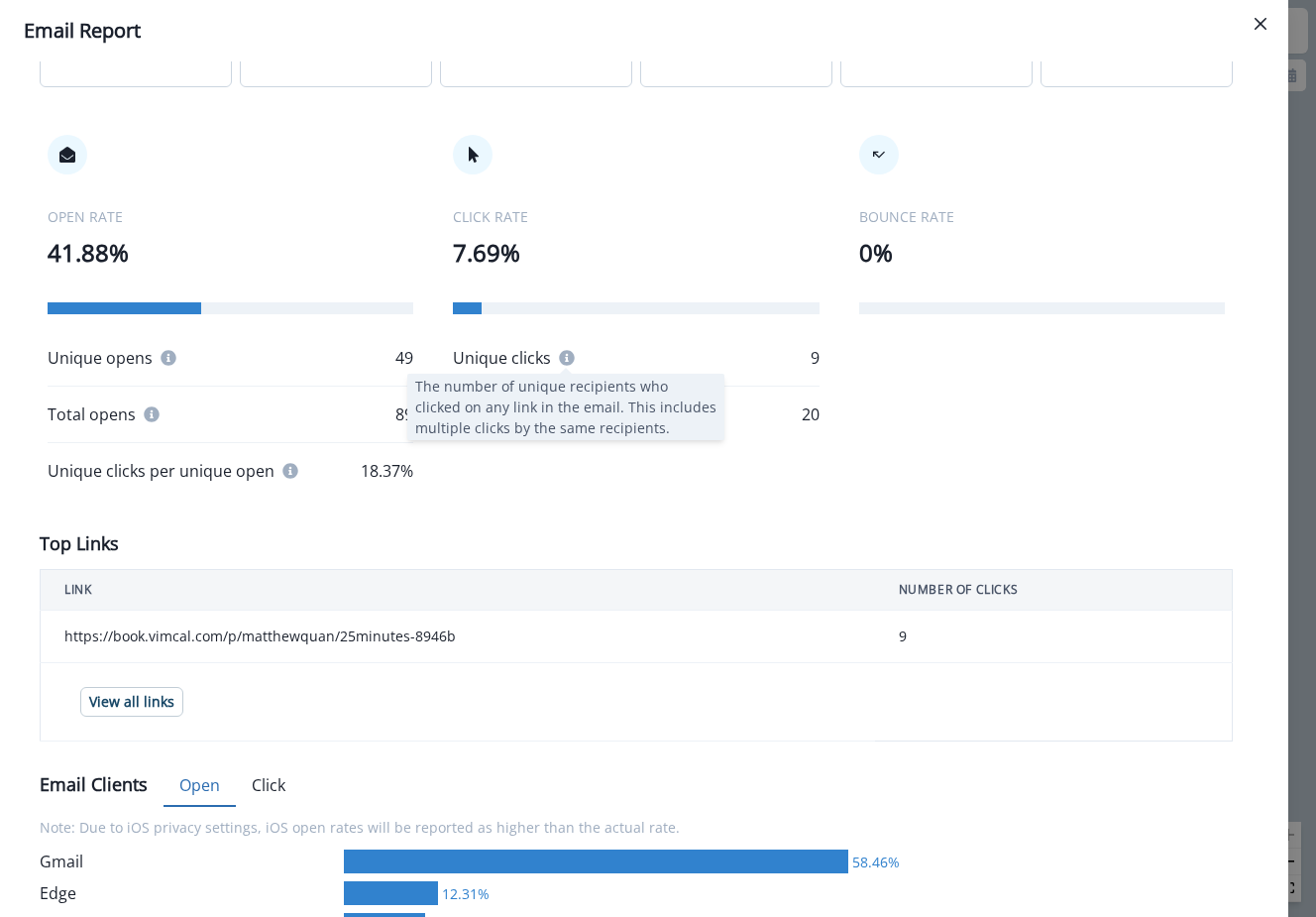 click 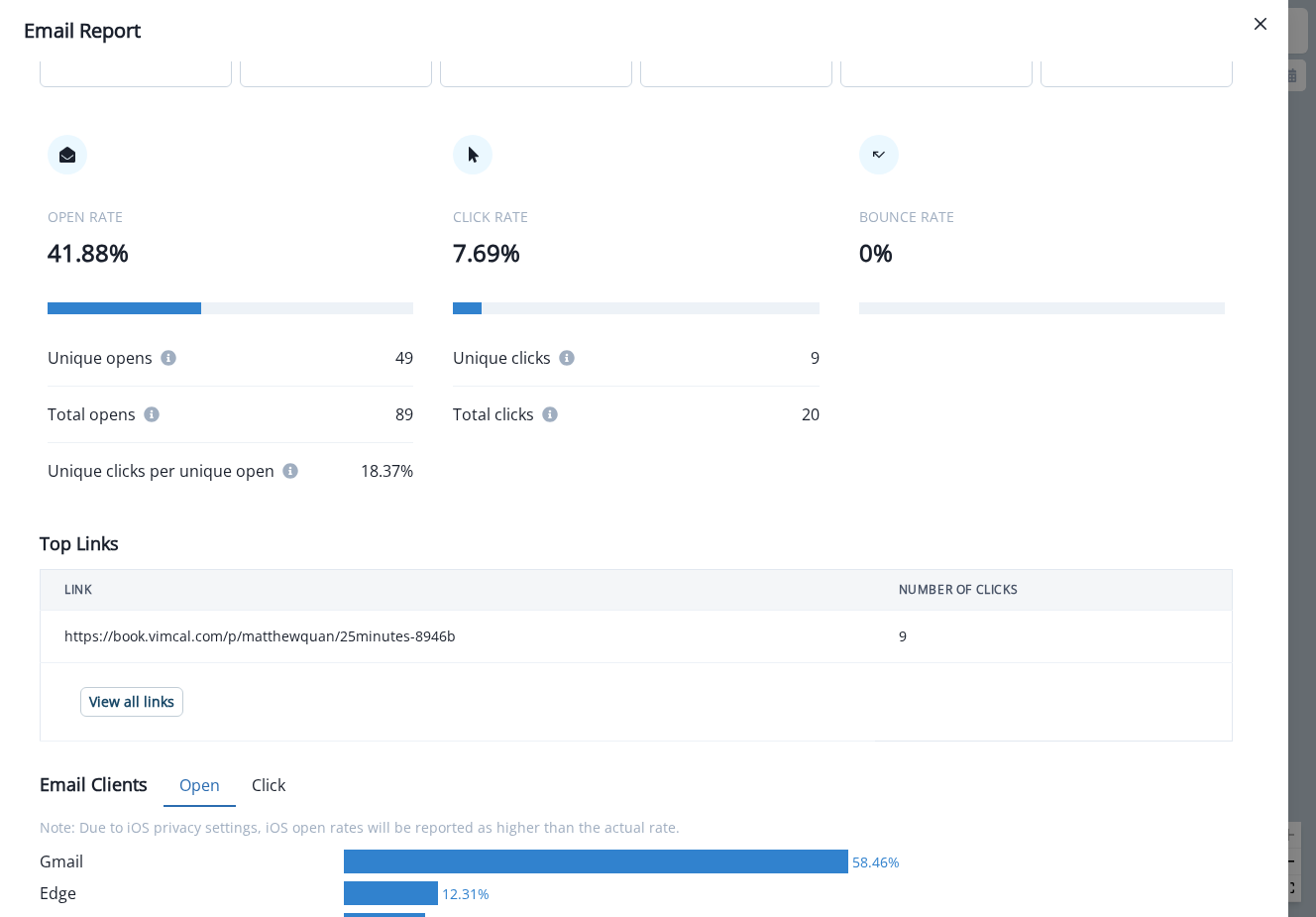 scroll, scrollTop: 584, scrollLeft: 0, axis: vertical 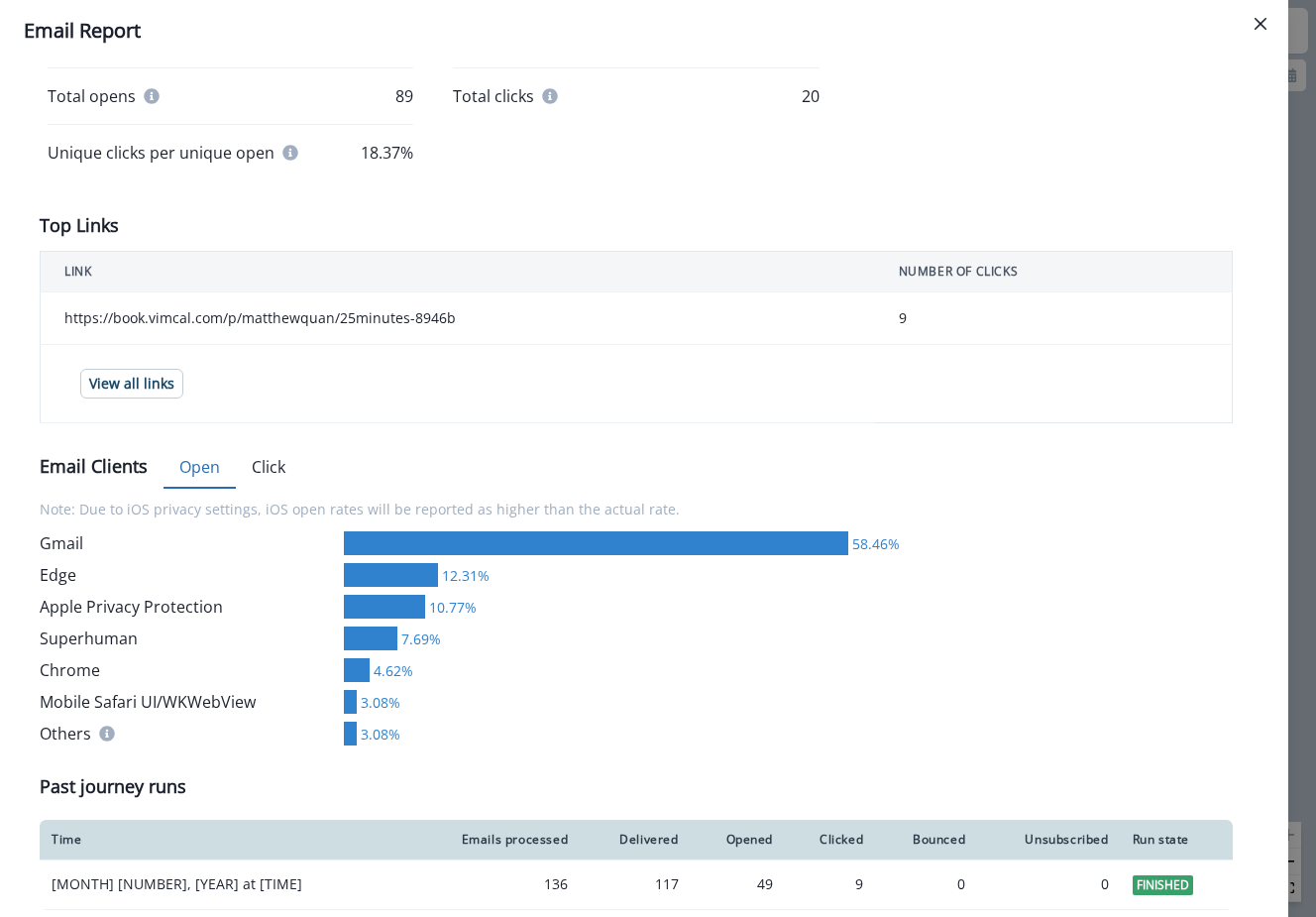 click on "Click" at bounding box center [269, 468] 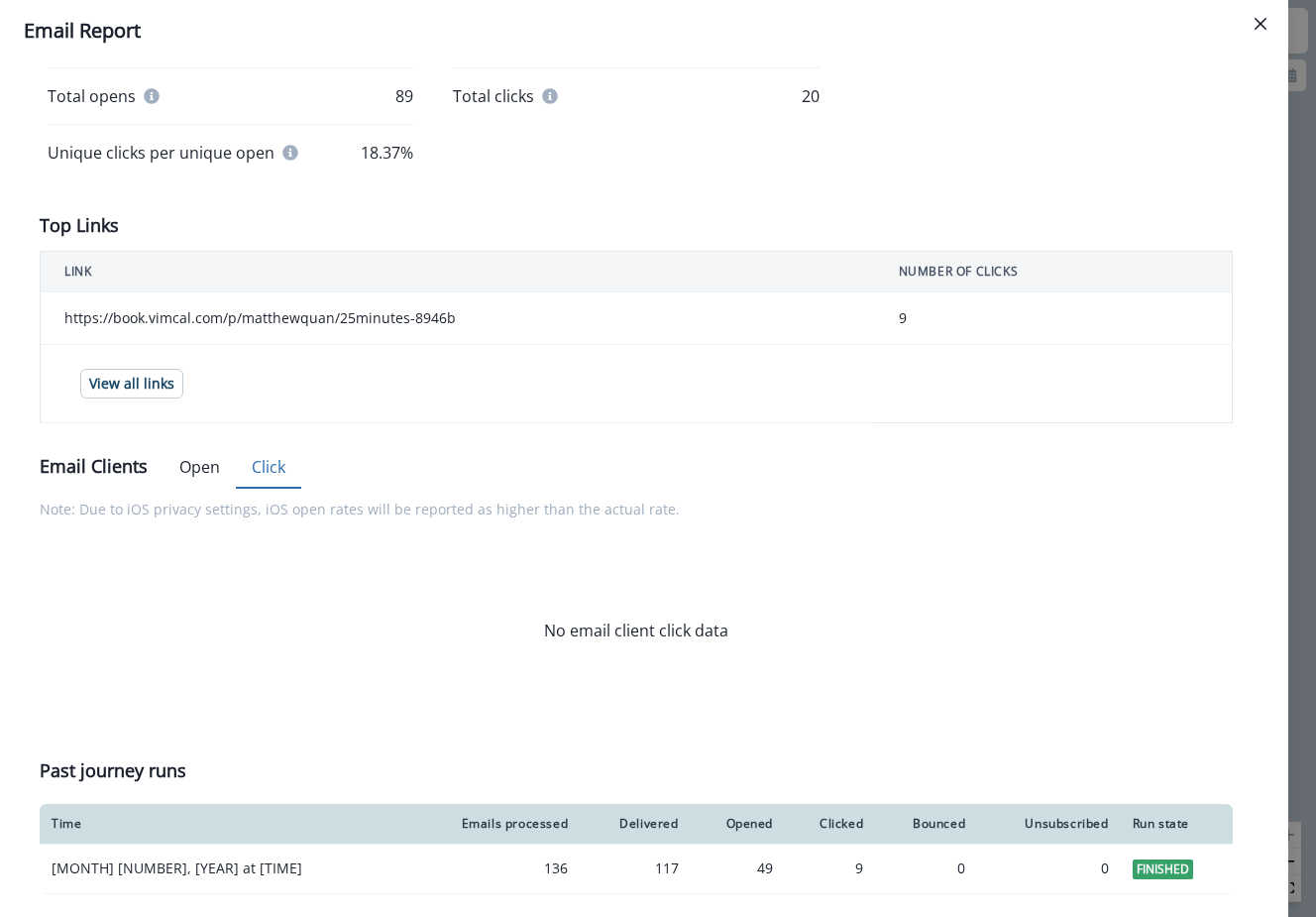 scroll, scrollTop: 0, scrollLeft: 0, axis: both 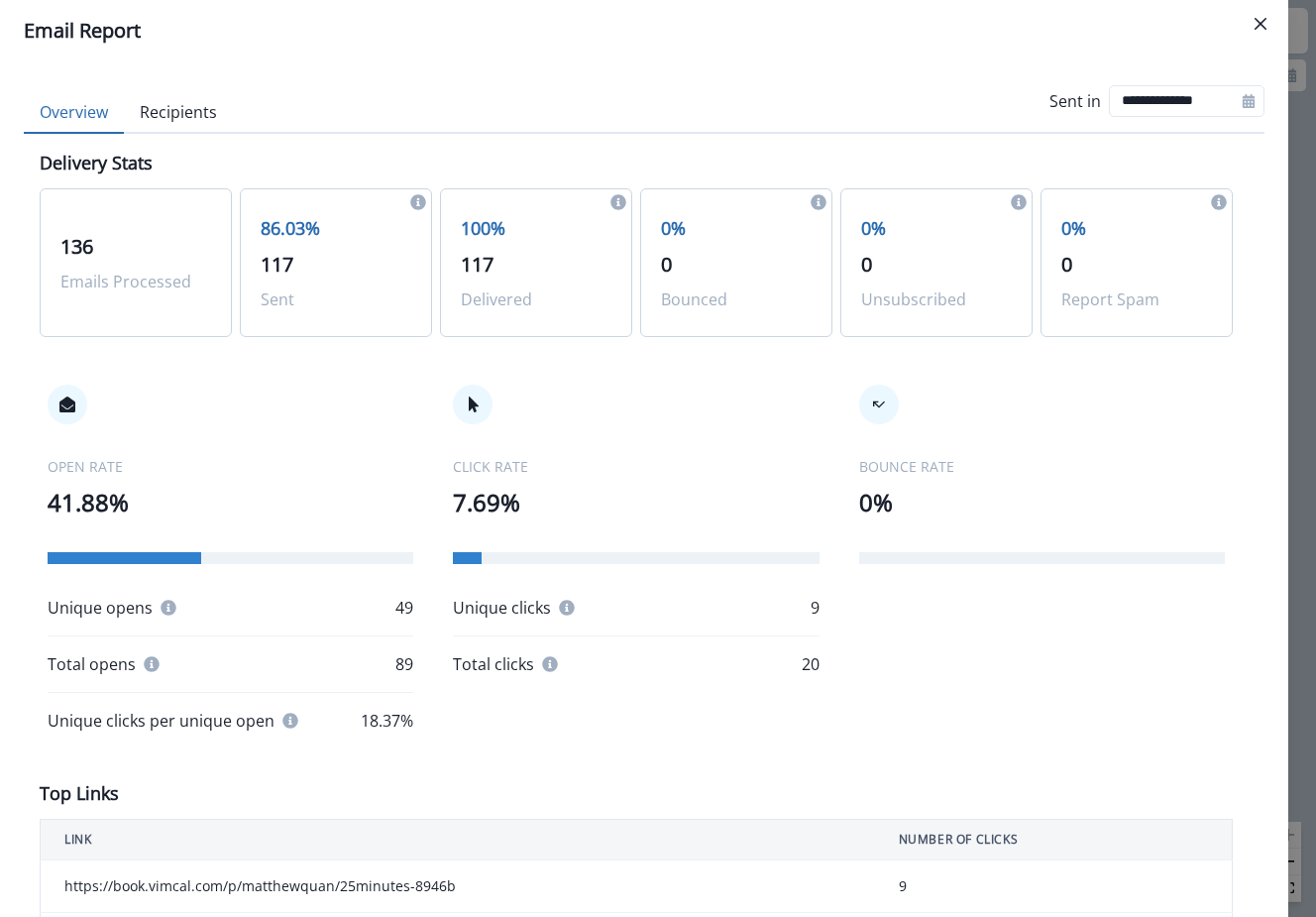 click on "Recipients" at bounding box center [178, 113] 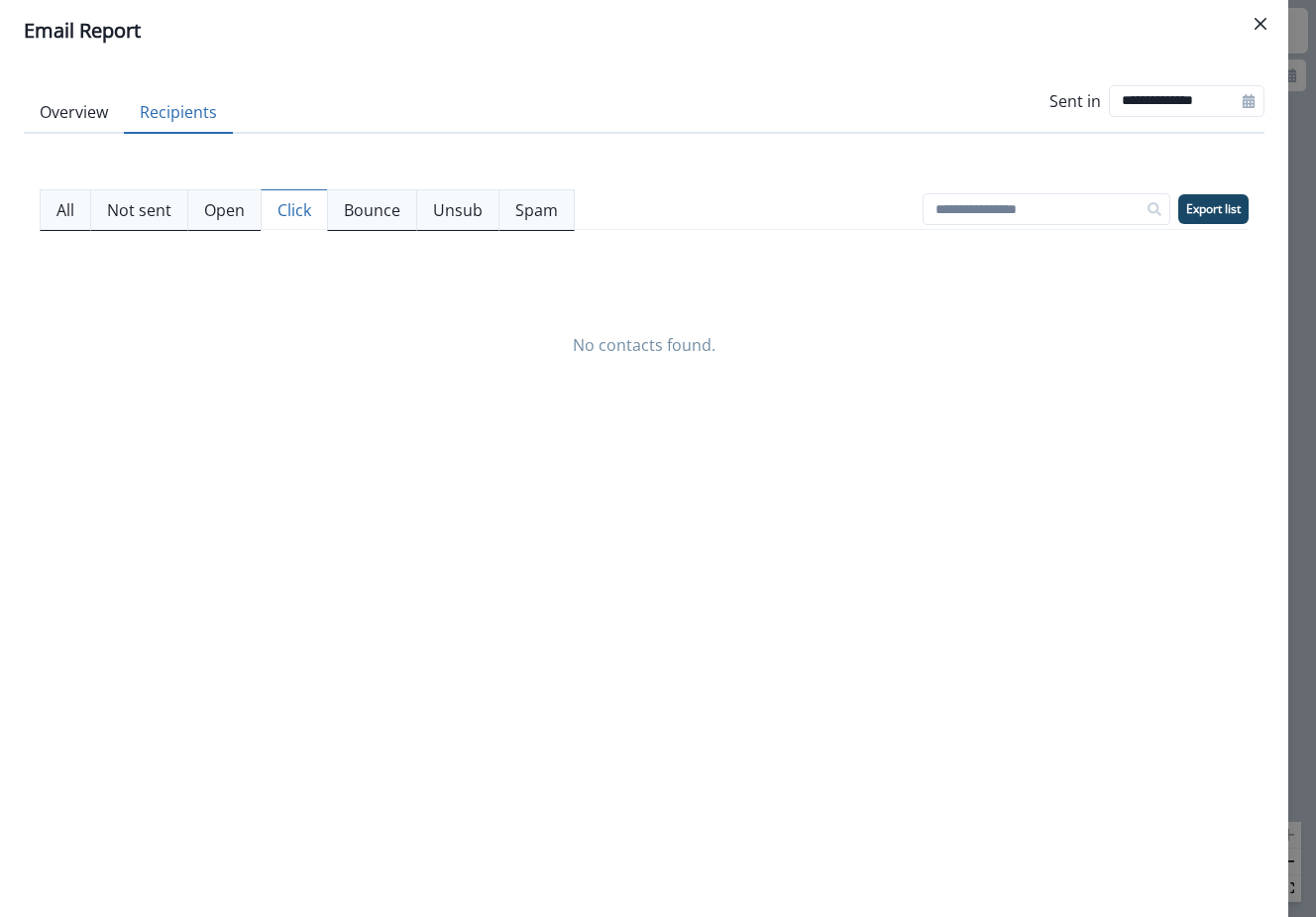 click on "Click" at bounding box center [294, 210] 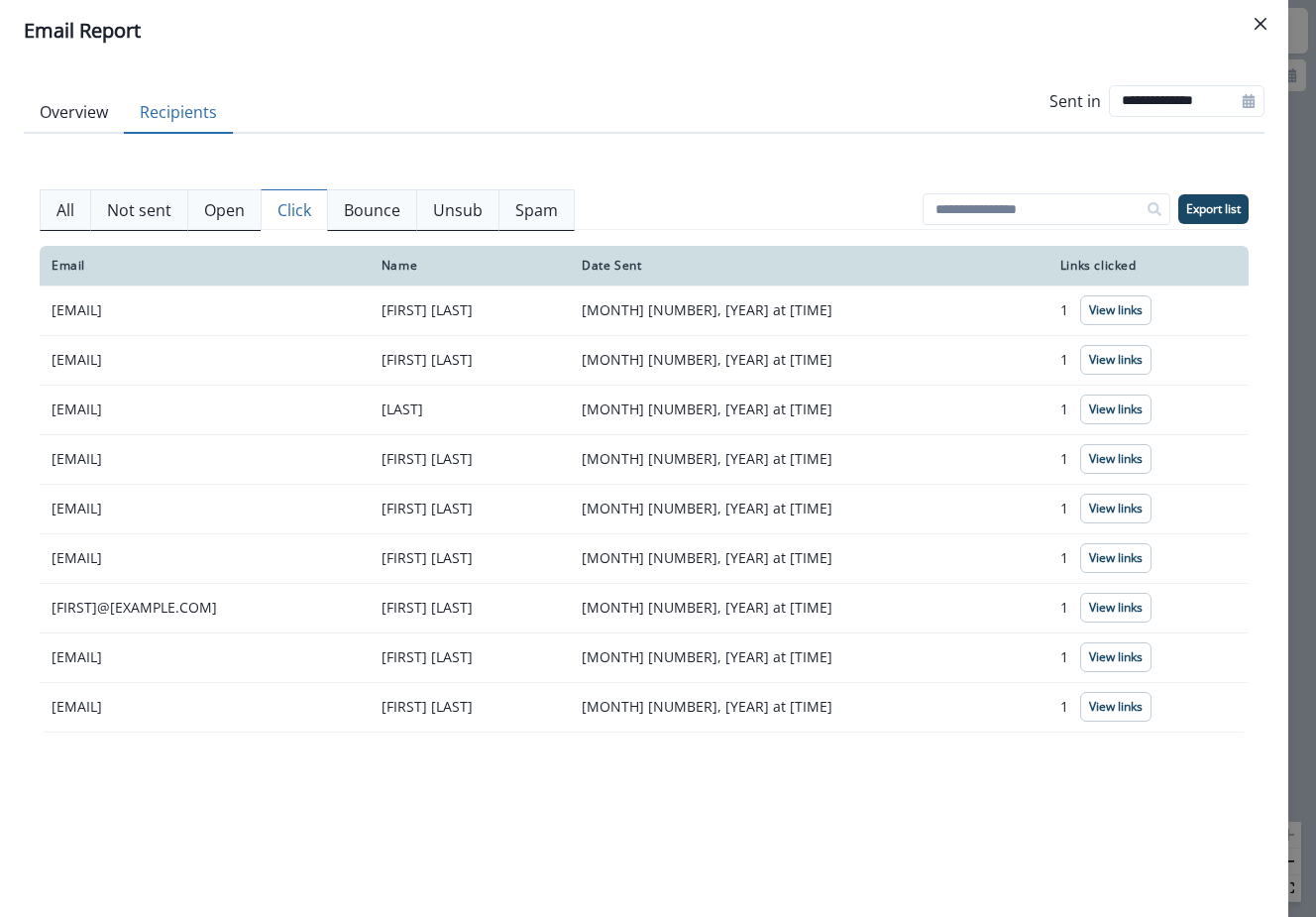 type 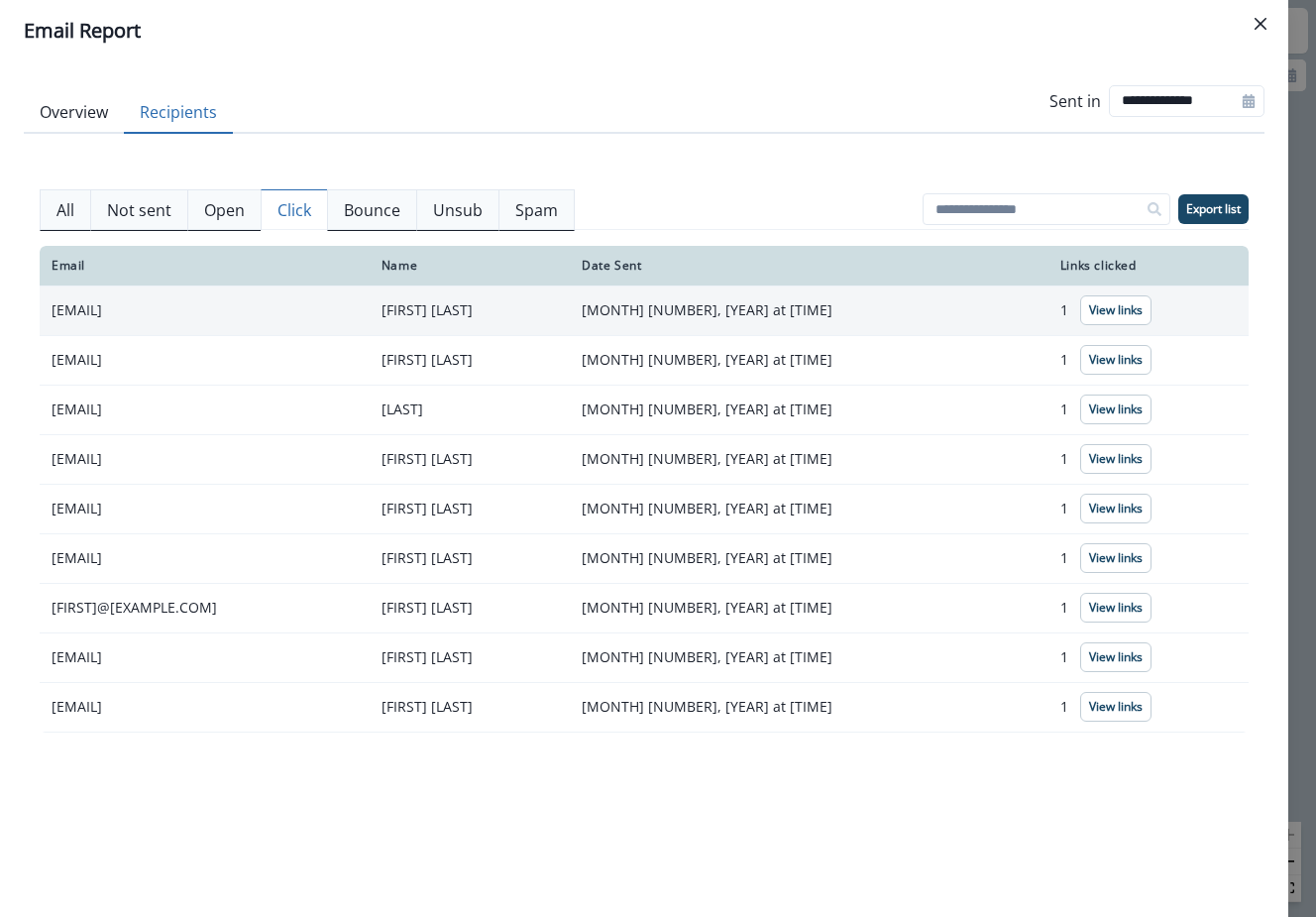 click on "emre@neoteric3d.com" at bounding box center (204, 310) 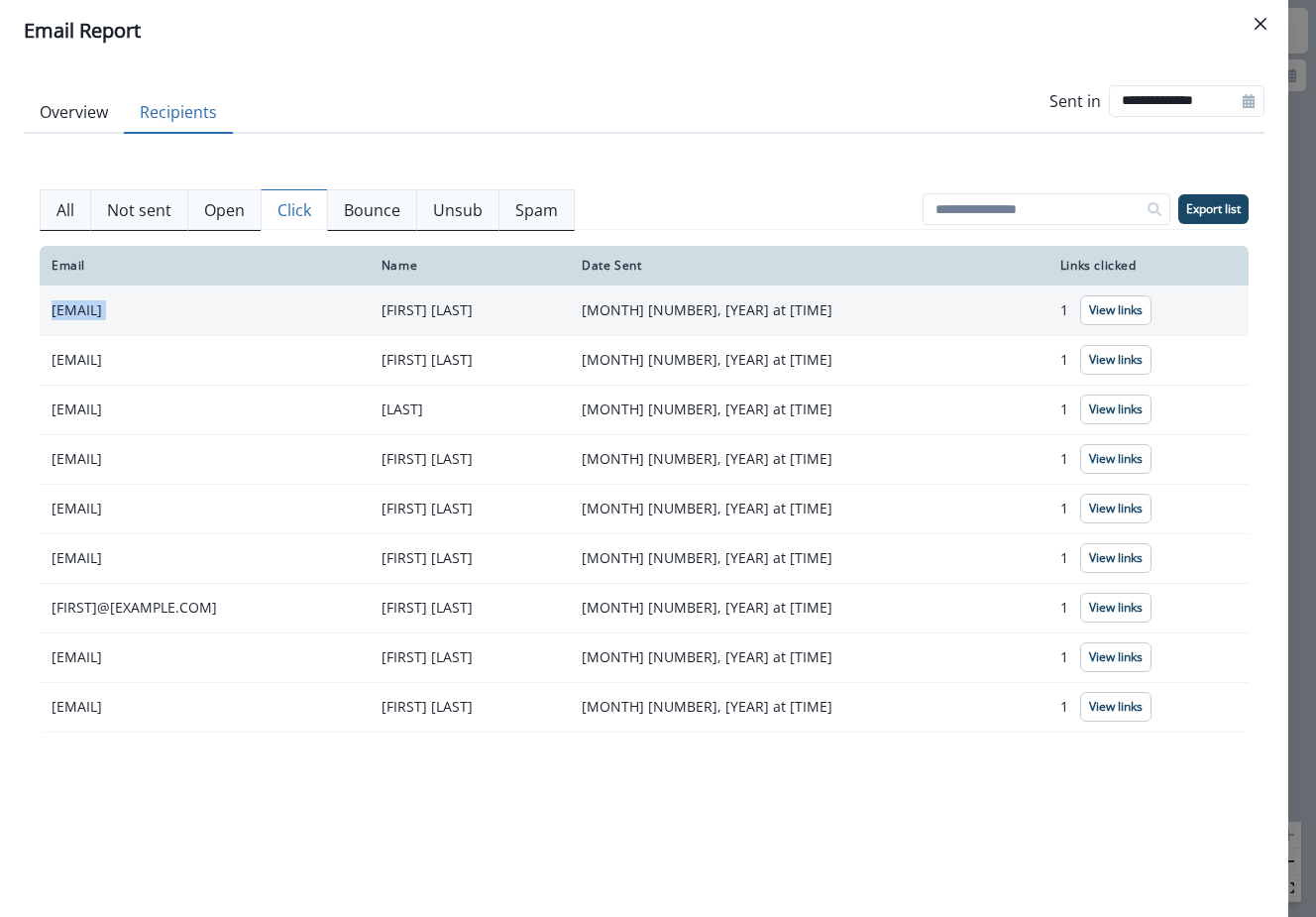 click on "emre@neoteric3d.com" at bounding box center (204, 310) 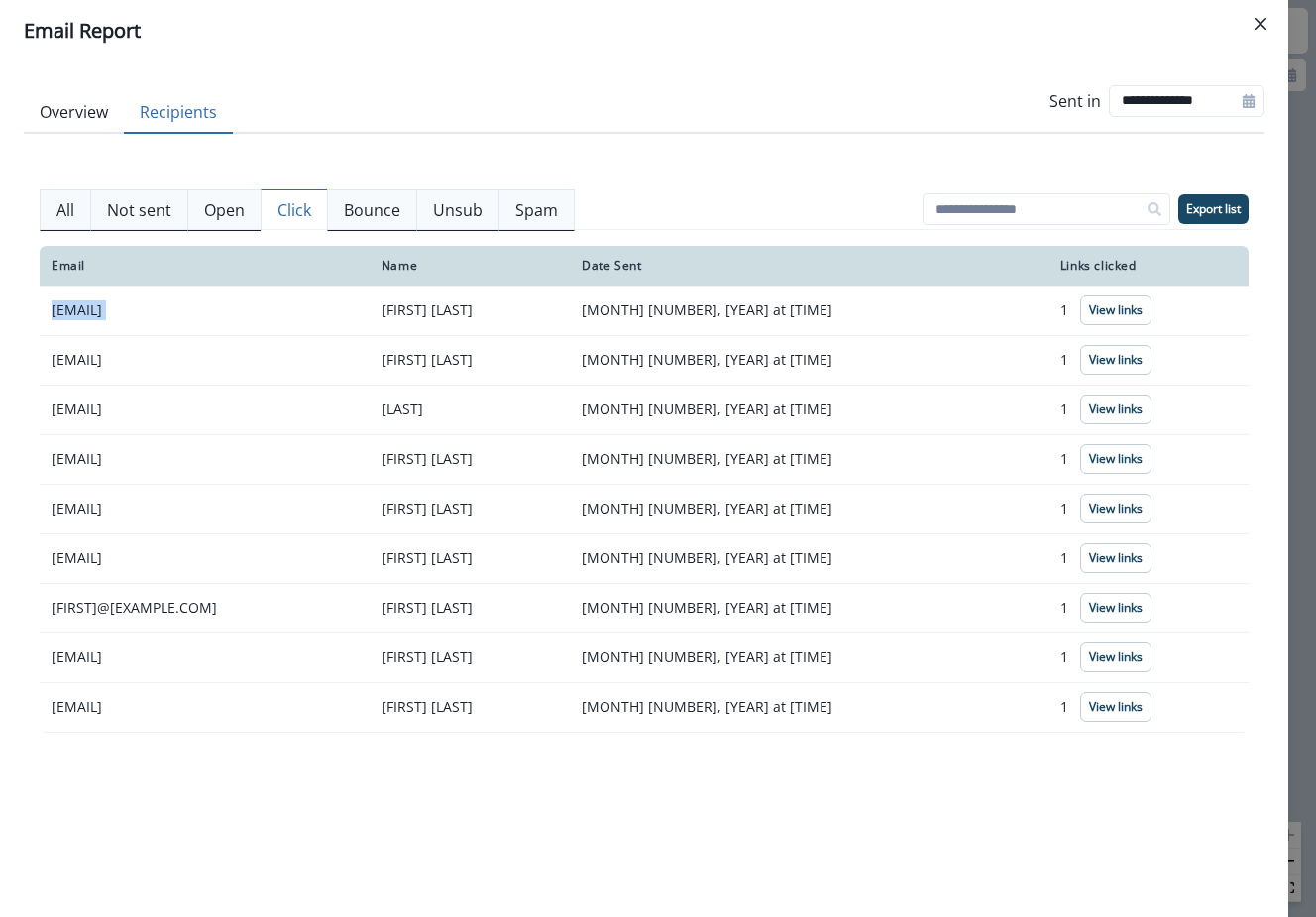 drag, startPoint x: 239, startPoint y: 713, endPoint x: 36, endPoint y: 308, distance: 453.02759 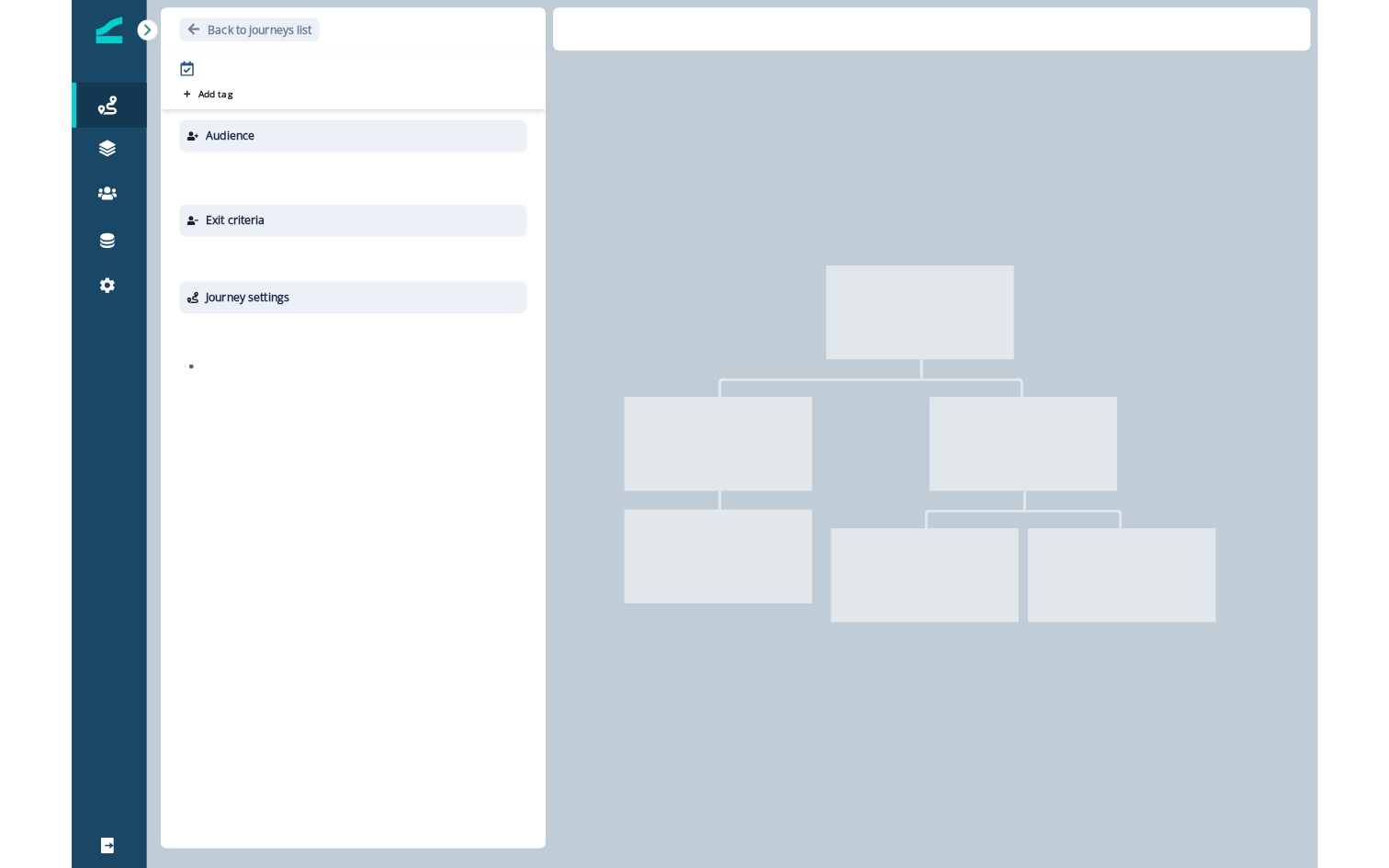 scroll, scrollTop: 0, scrollLeft: 0, axis: both 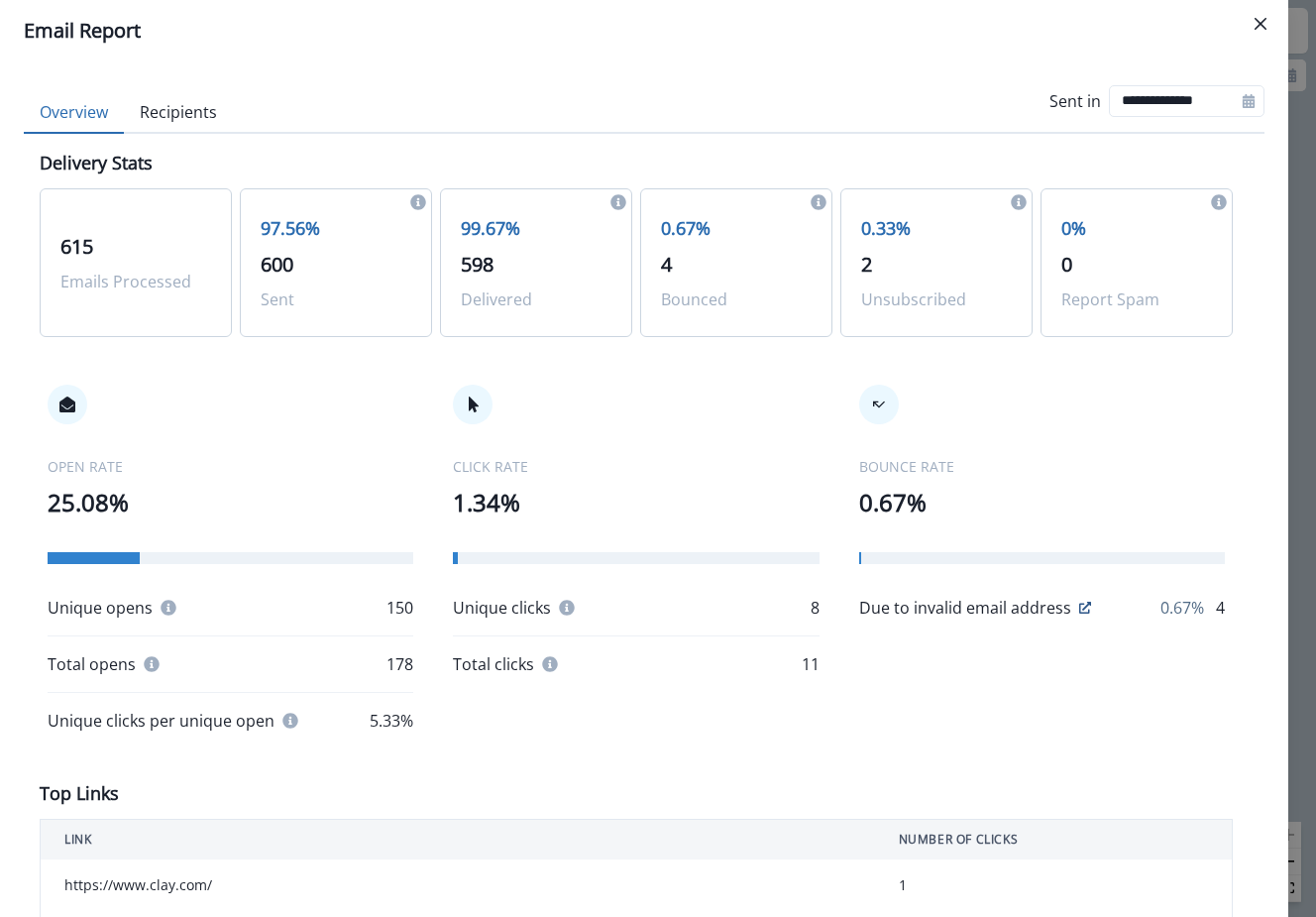 click on "Email Report" at bounding box center [644, 31] 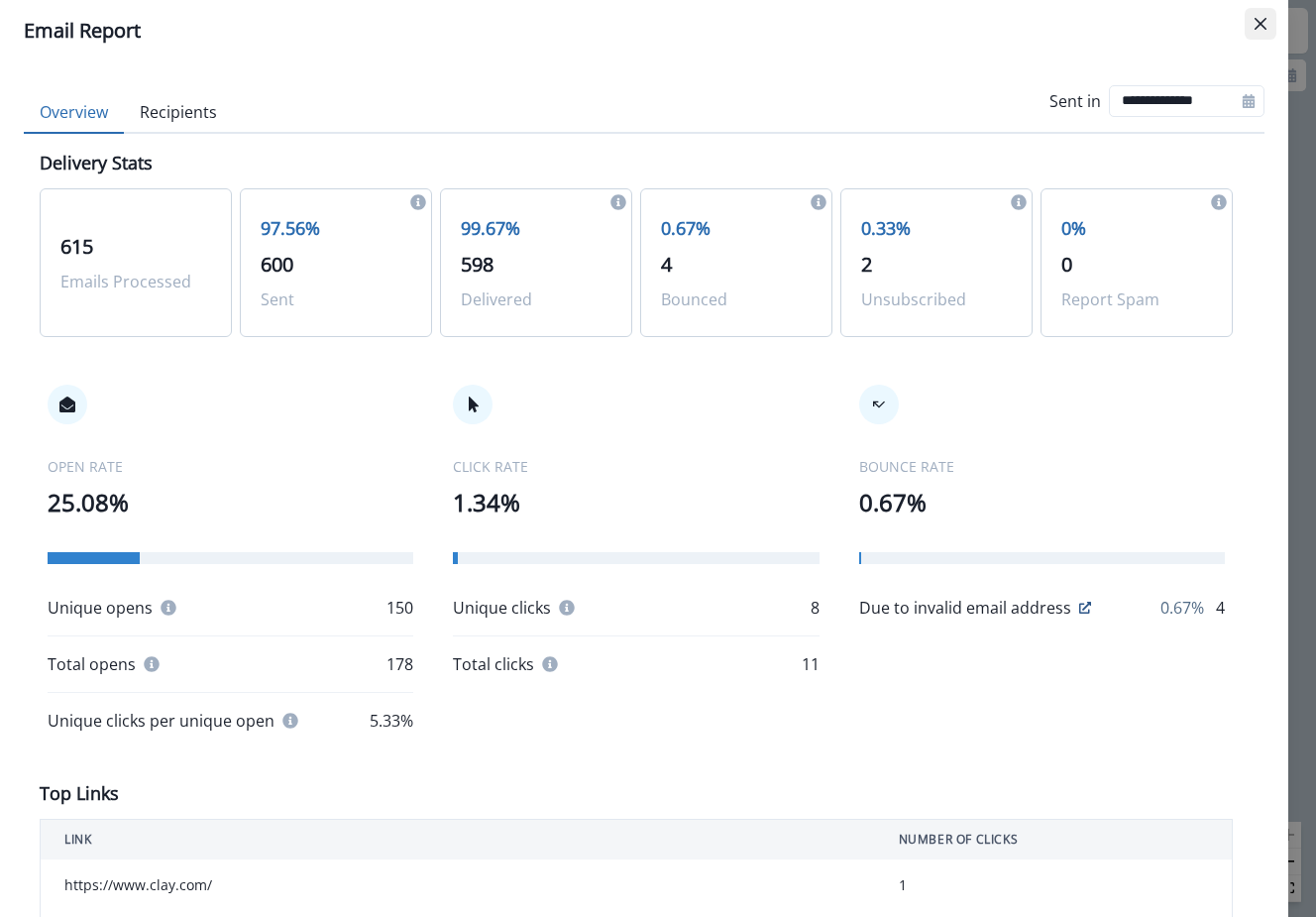 click 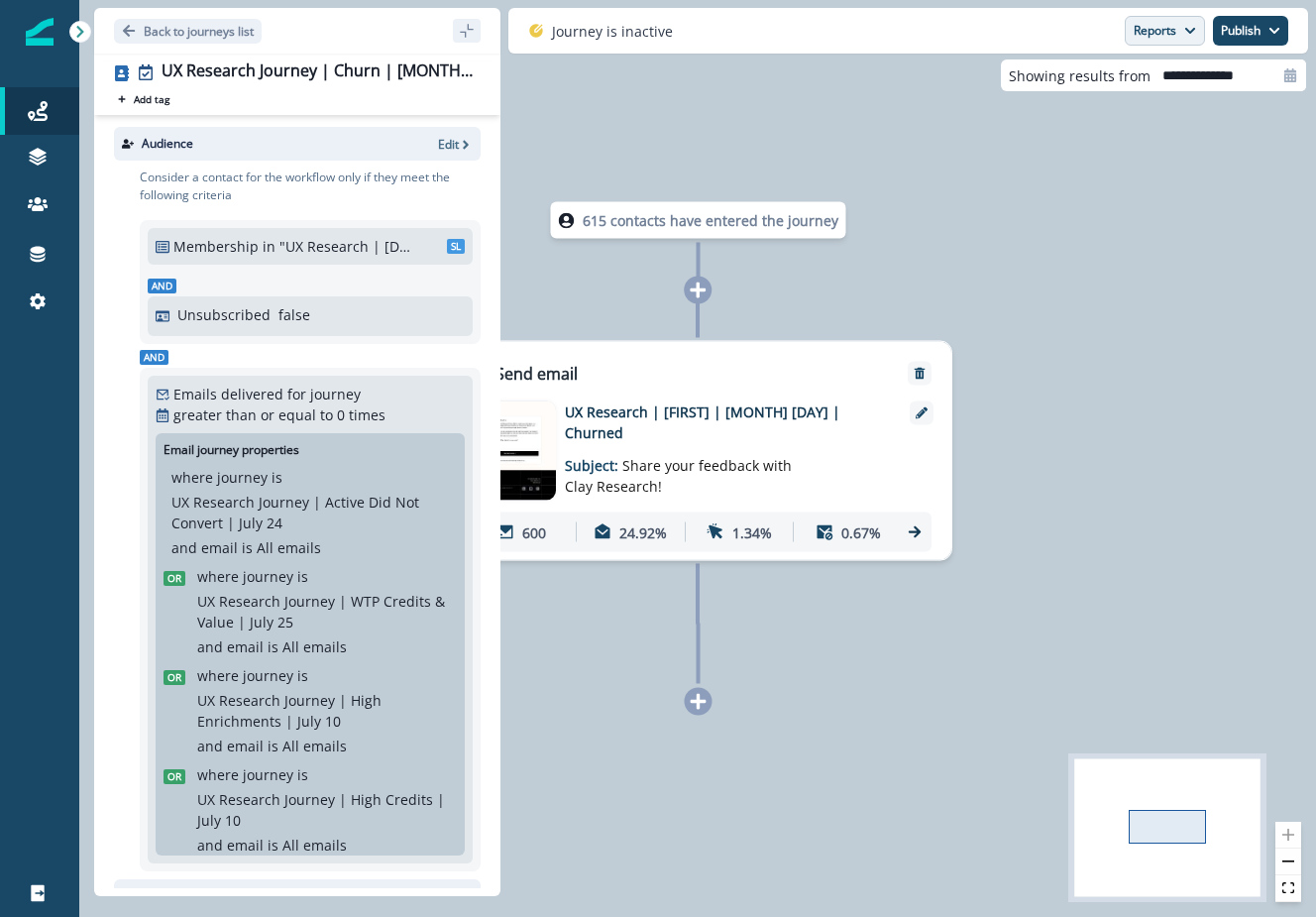 click on "Reports" at bounding box center [1164, 31] 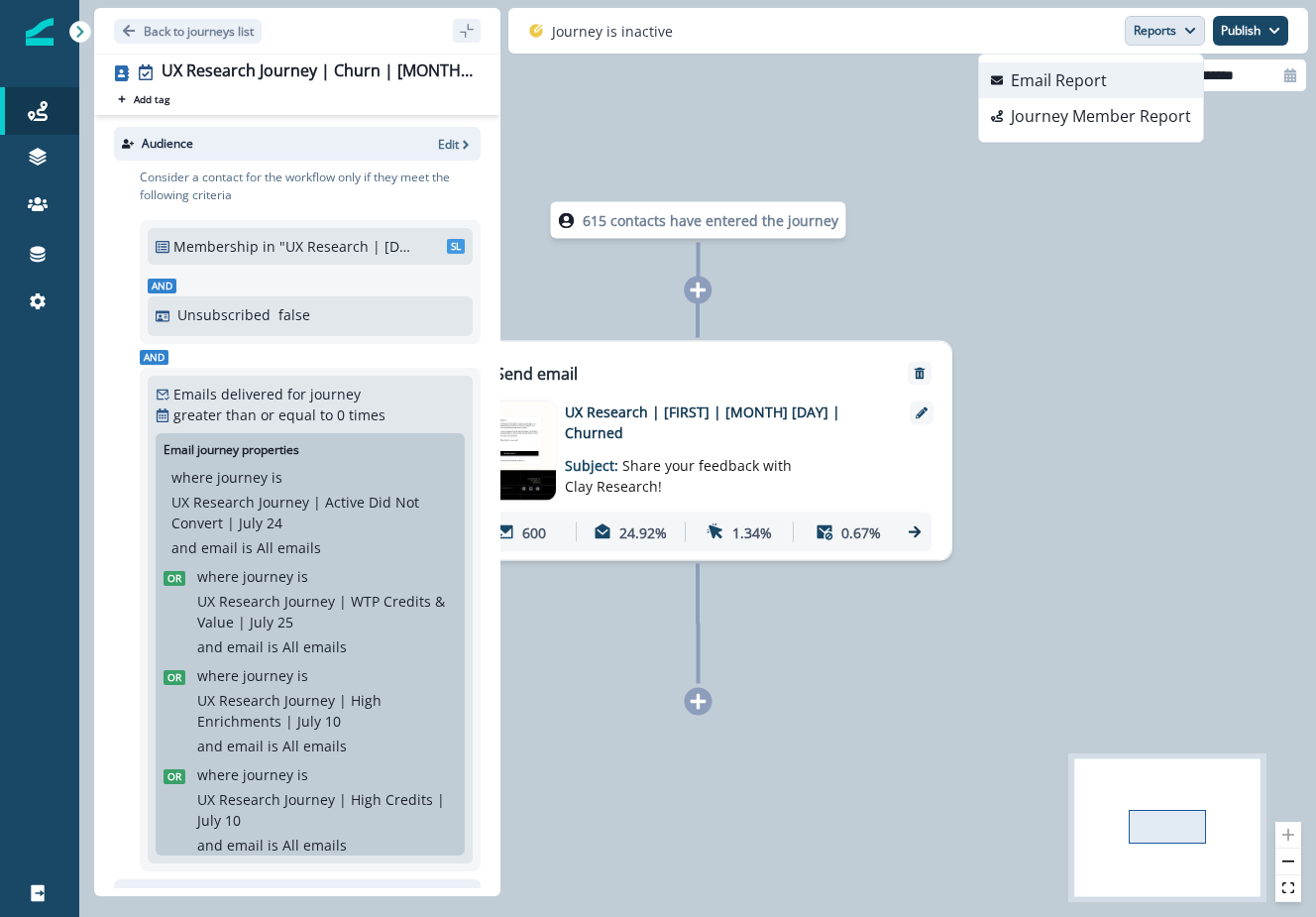 click on "Email Report" at bounding box center (1091, 80) 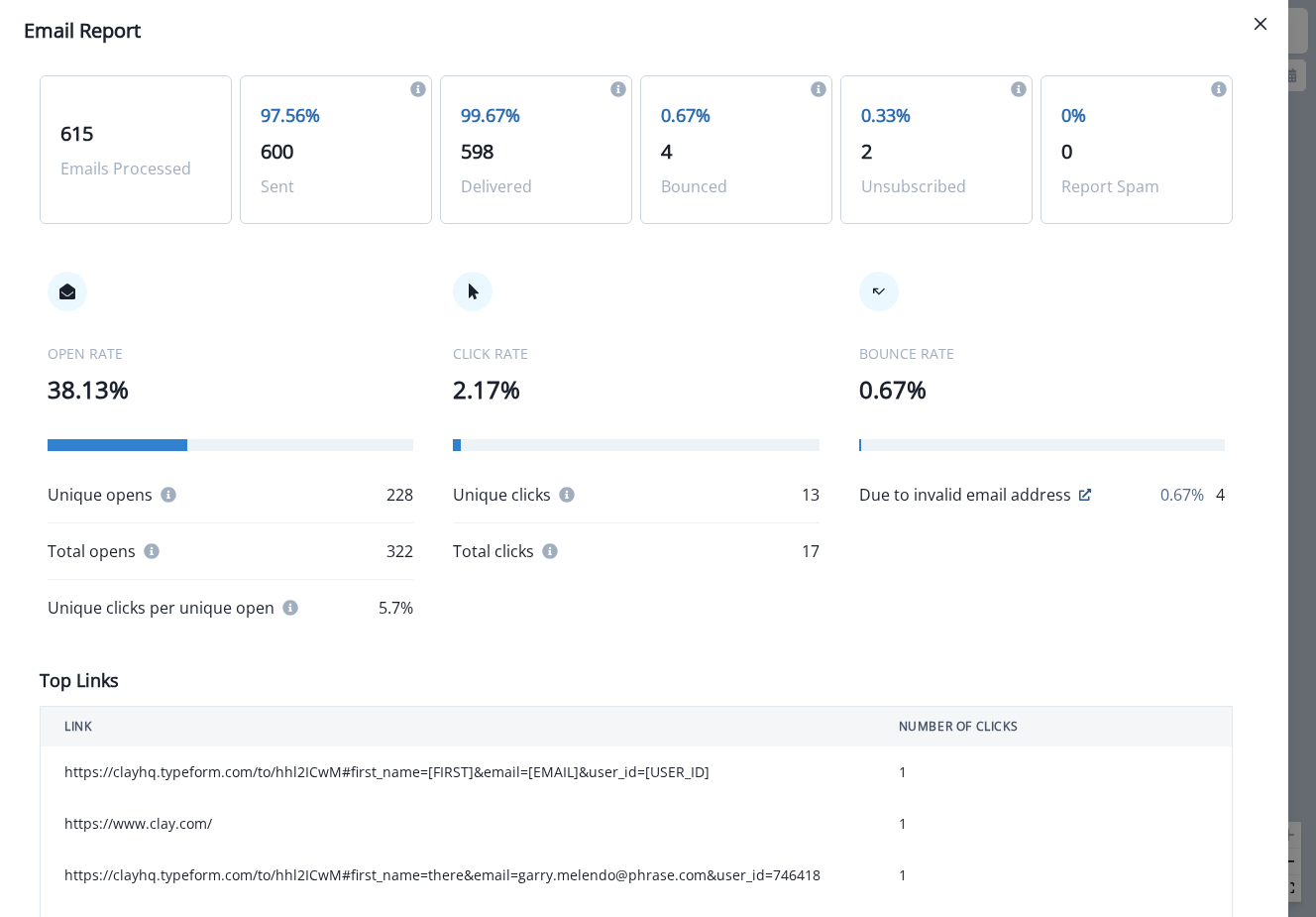 scroll, scrollTop: 115, scrollLeft: 0, axis: vertical 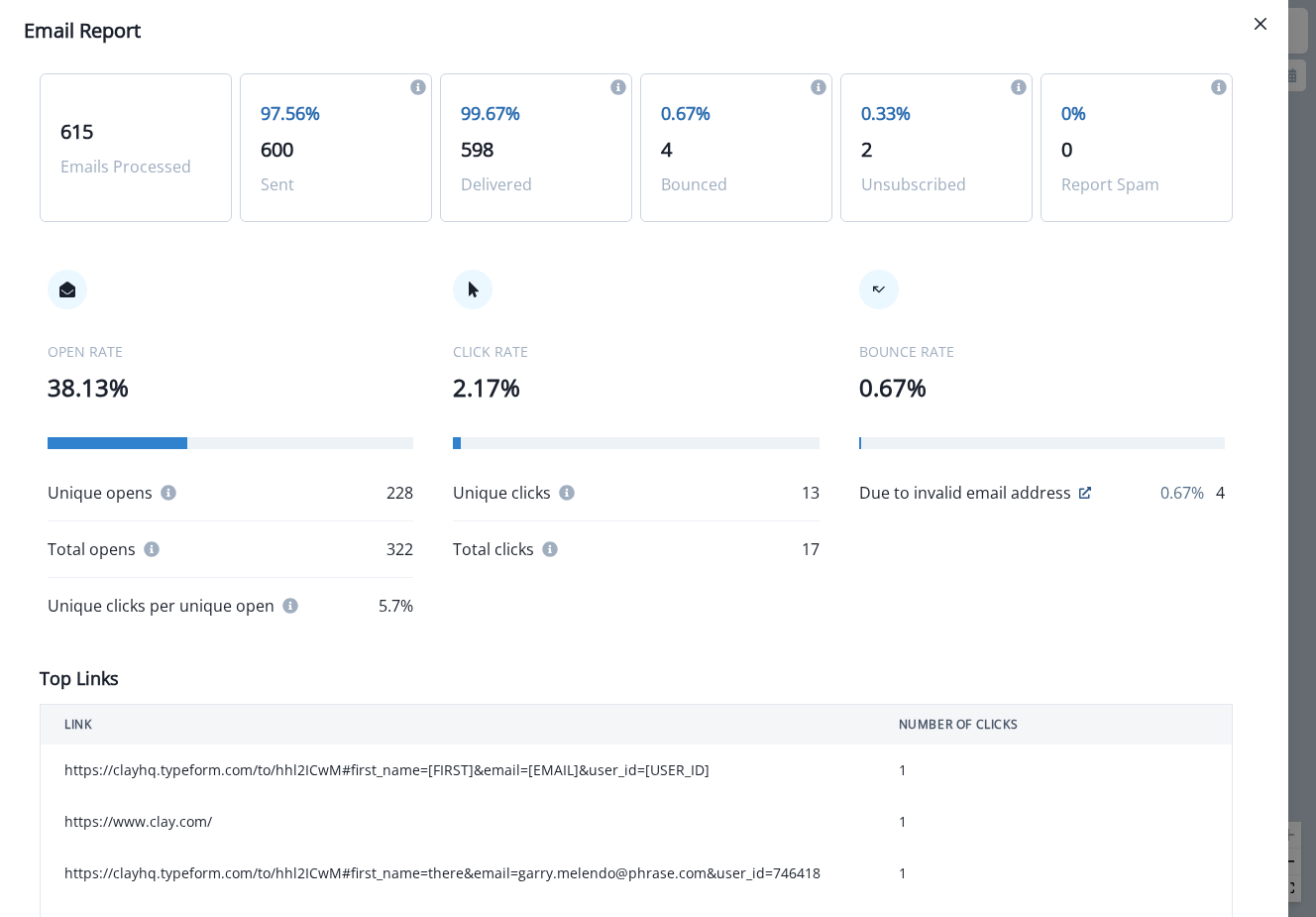 click on "17" at bounding box center [811, 549] 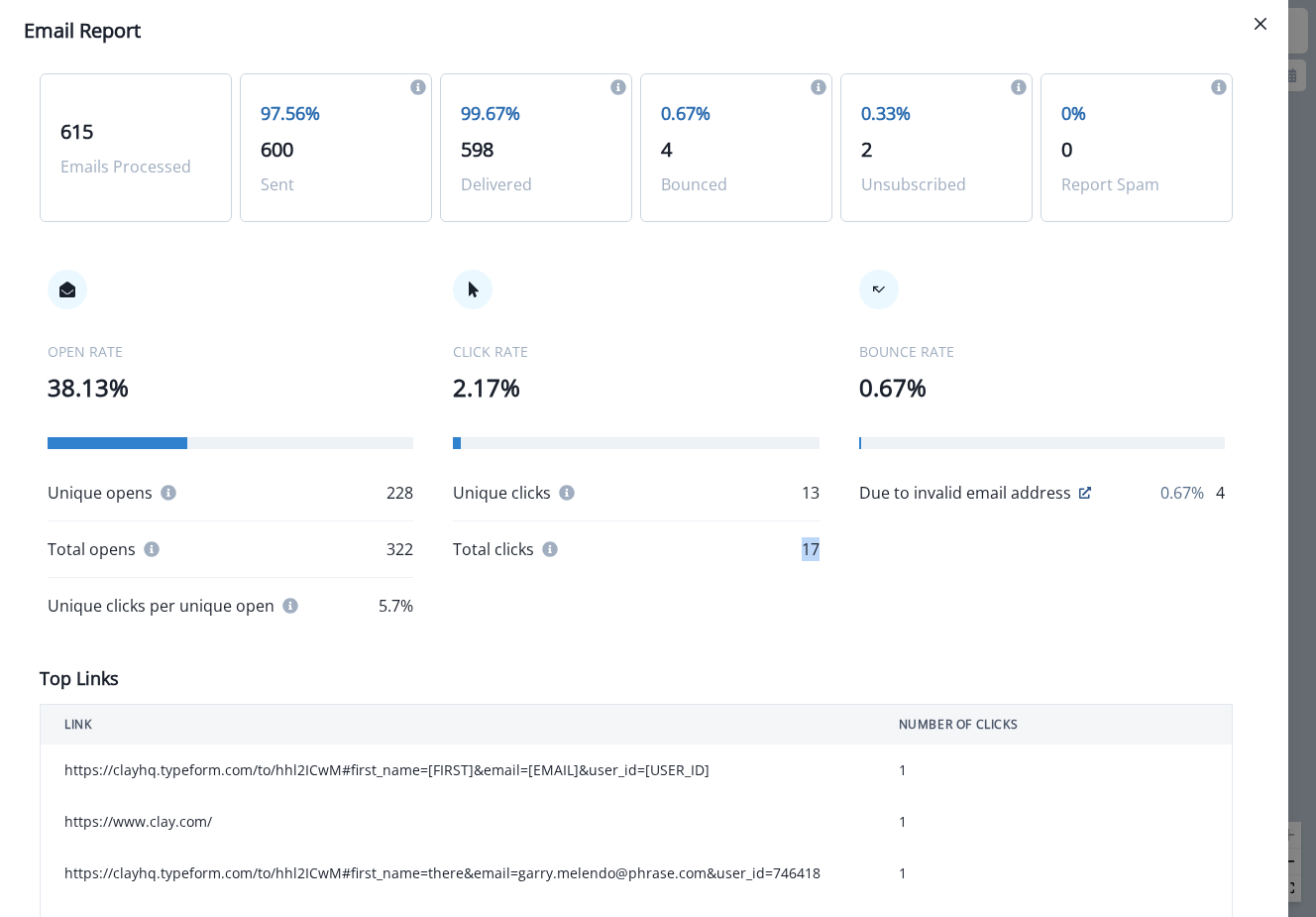 click on "17" at bounding box center (811, 549) 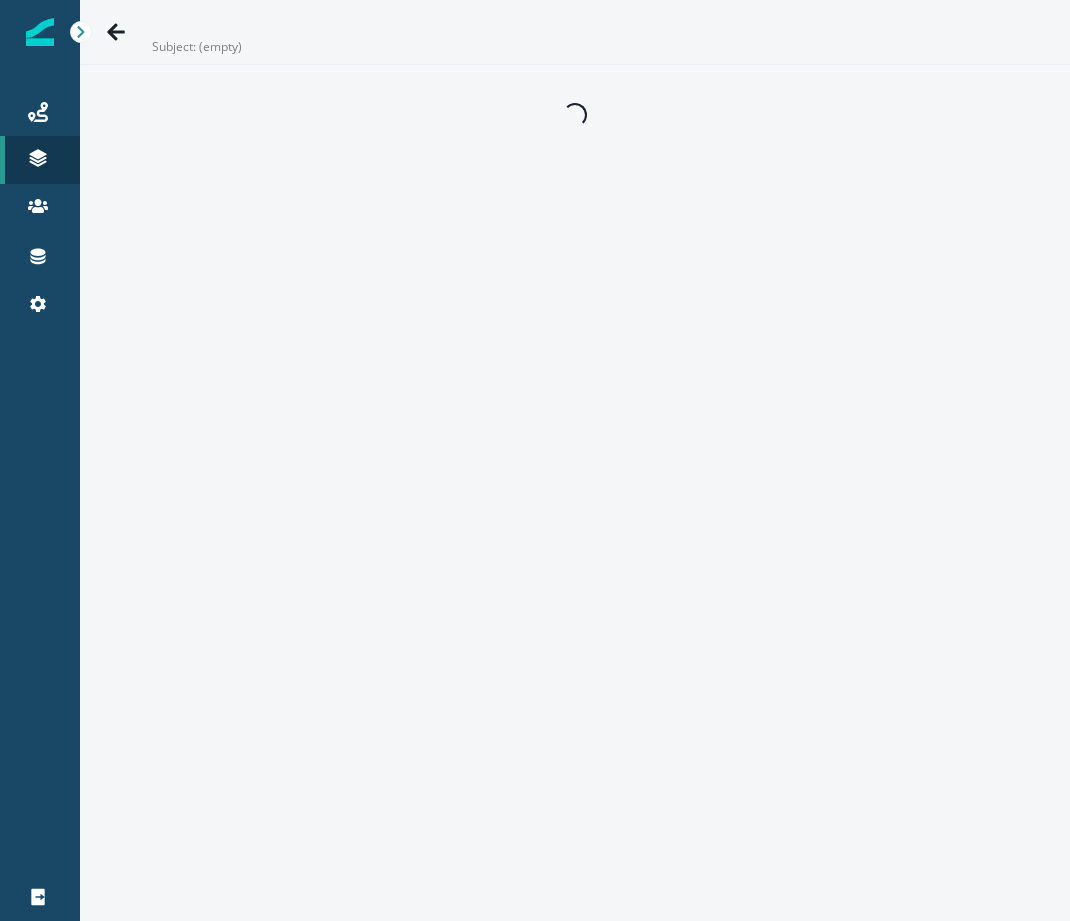 scroll, scrollTop: 0, scrollLeft: 0, axis: both 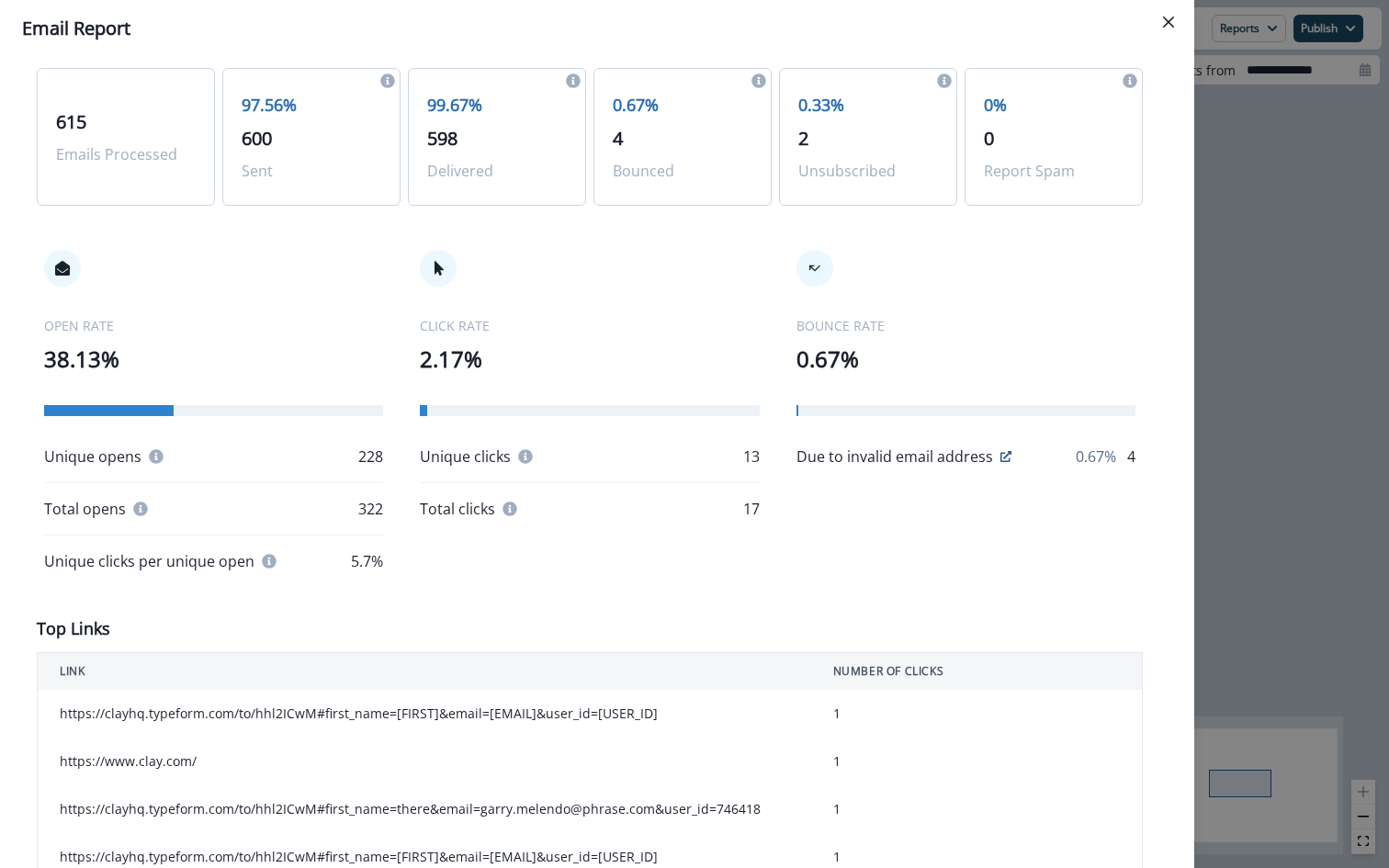 click on "**********" at bounding box center [694, 434] 